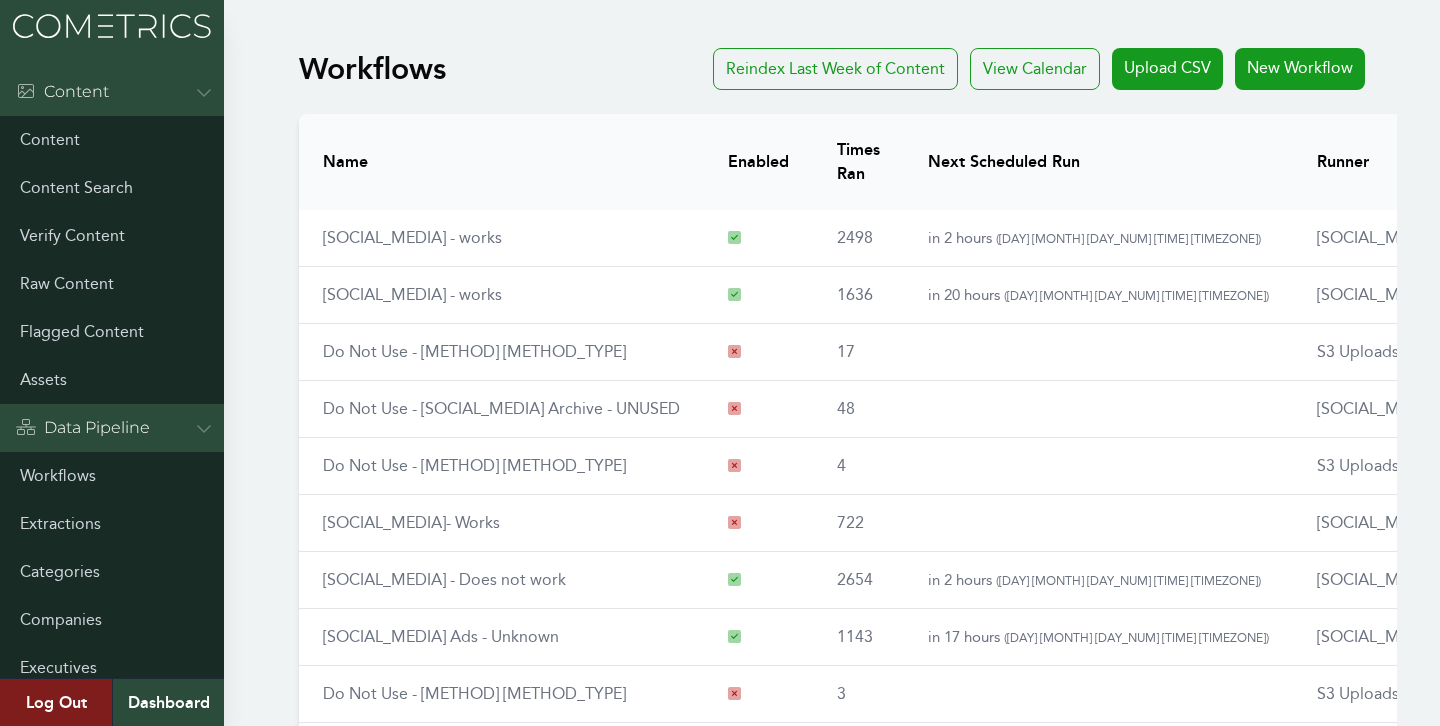 click on "Twitter - works" at bounding box center (412, 237) 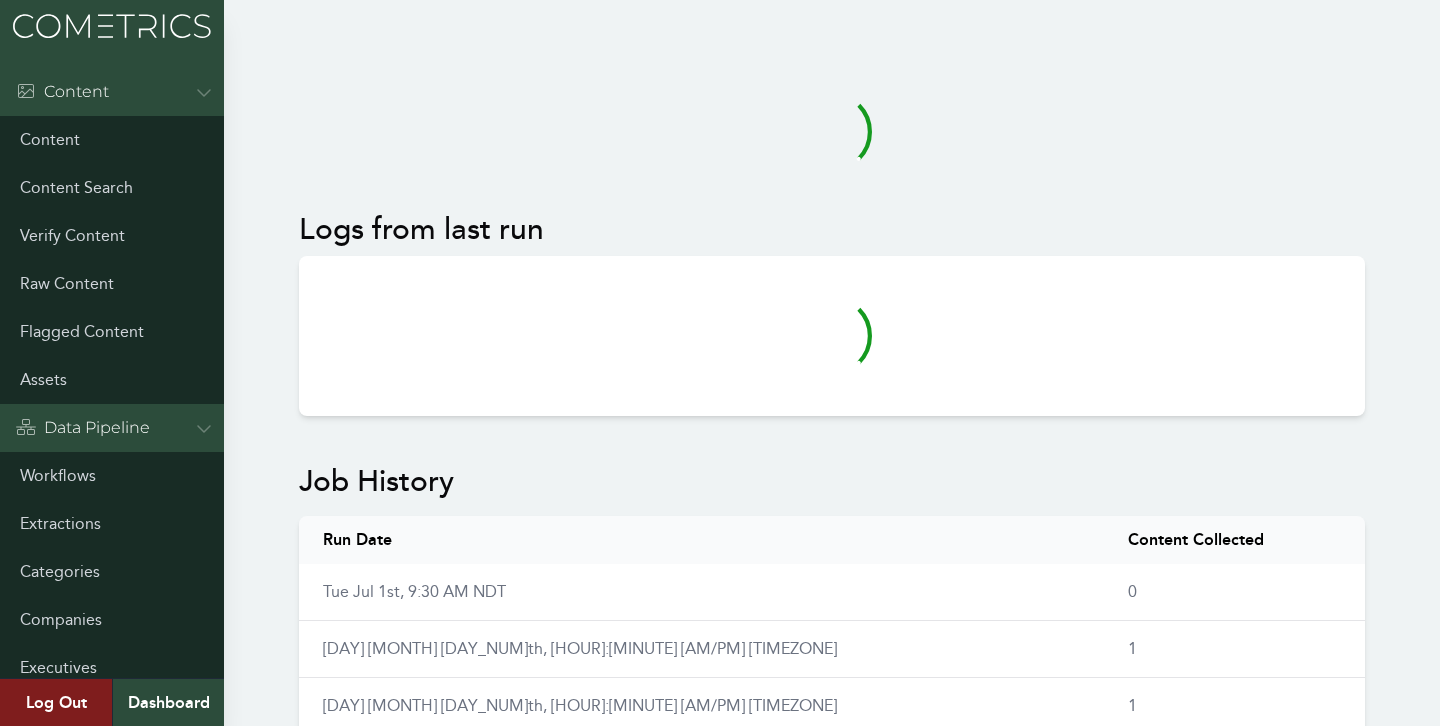 scroll, scrollTop: 0, scrollLeft: 0, axis: both 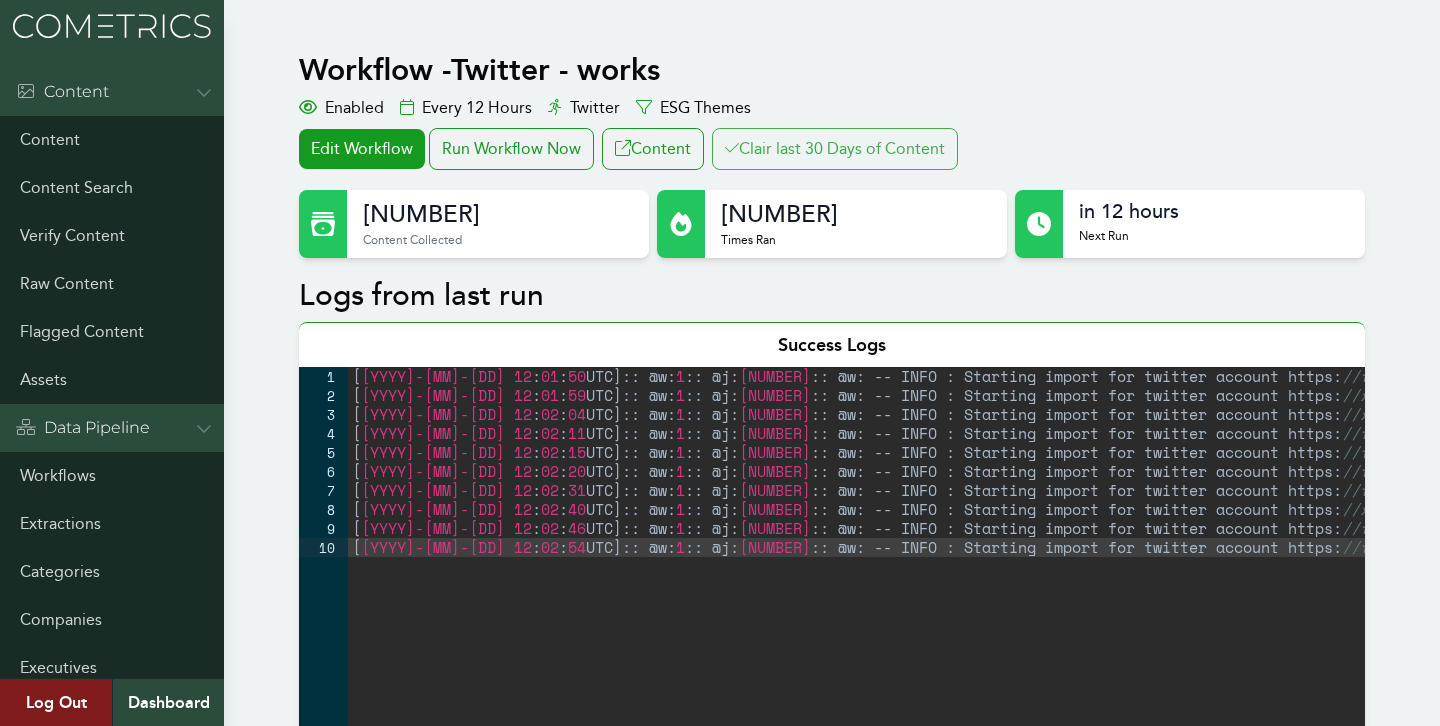 click on "Clair last 30 Days of Content" at bounding box center (835, 149) 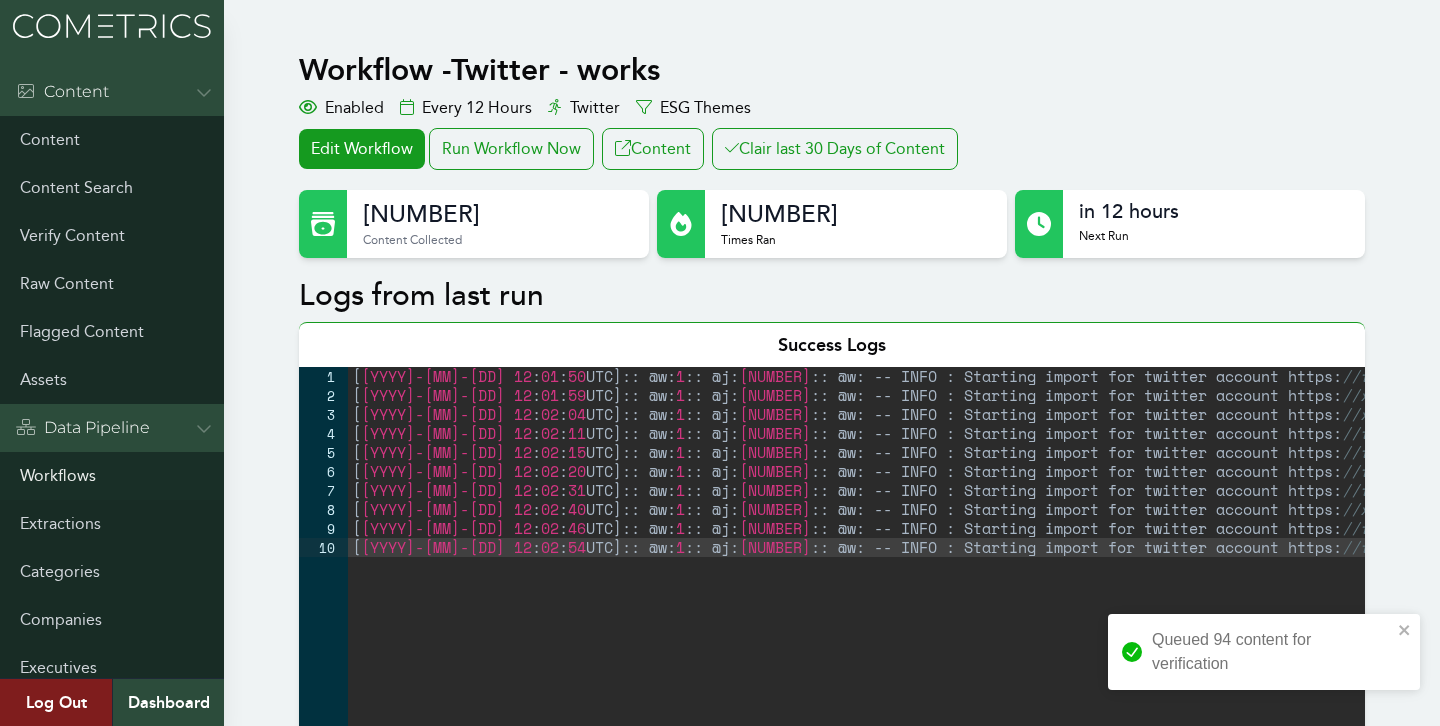 click on "Workflows" at bounding box center (112, 476) 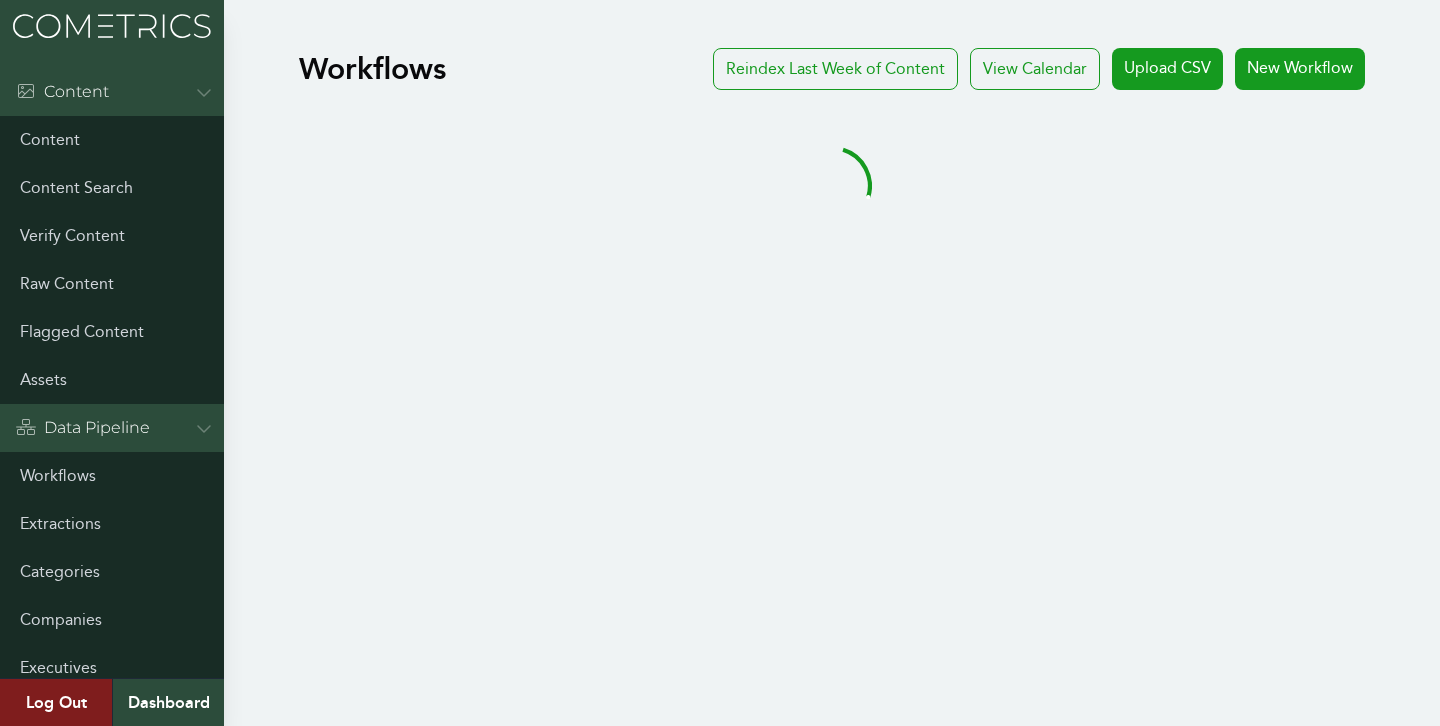 scroll, scrollTop: 0, scrollLeft: 0, axis: both 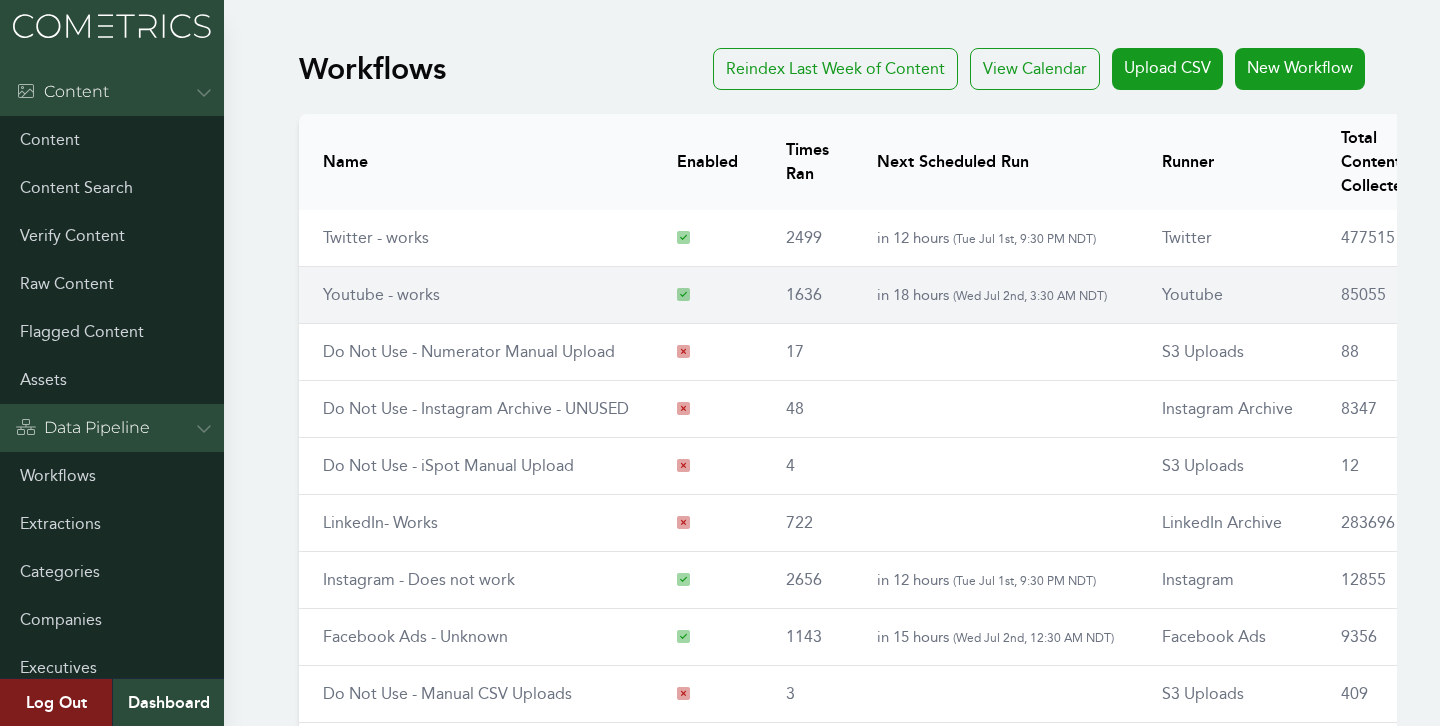 click on "Youtube - works" at bounding box center [476, 238] 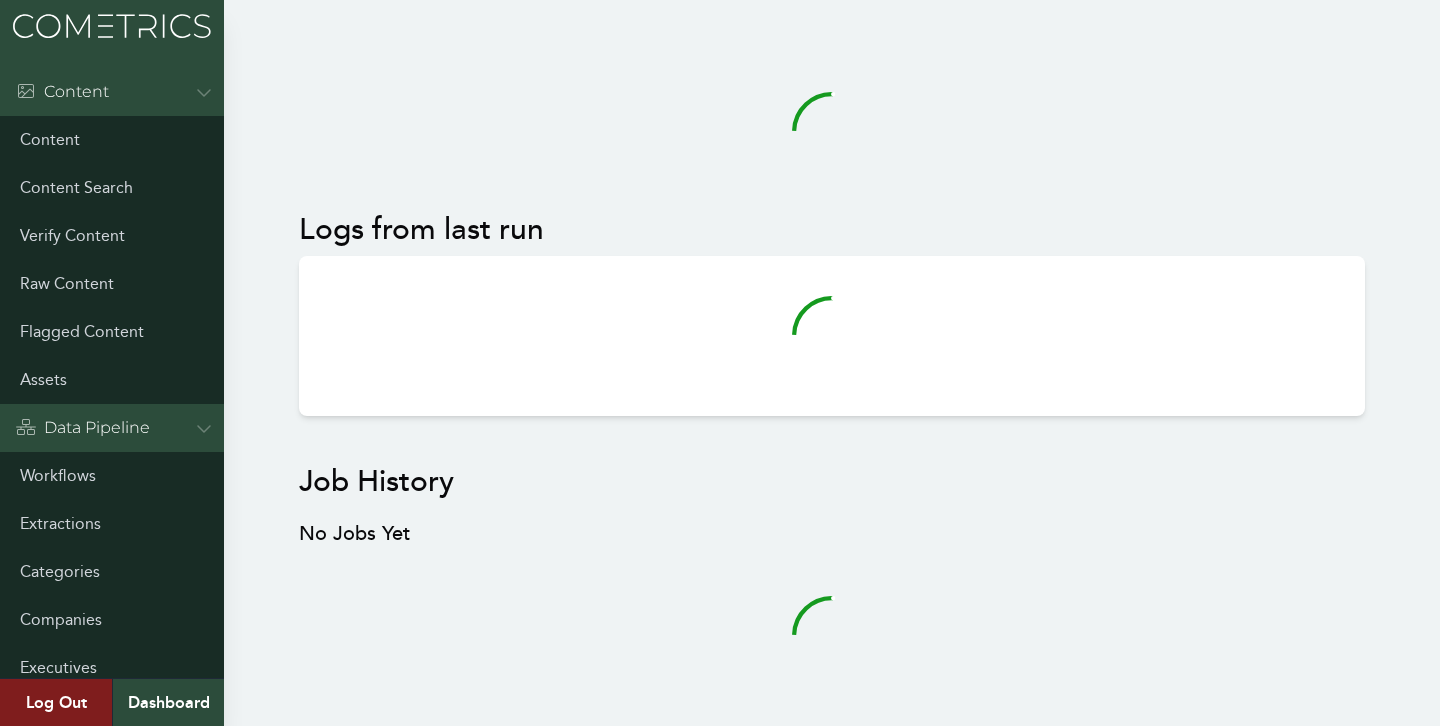 scroll, scrollTop: 0, scrollLeft: 0, axis: both 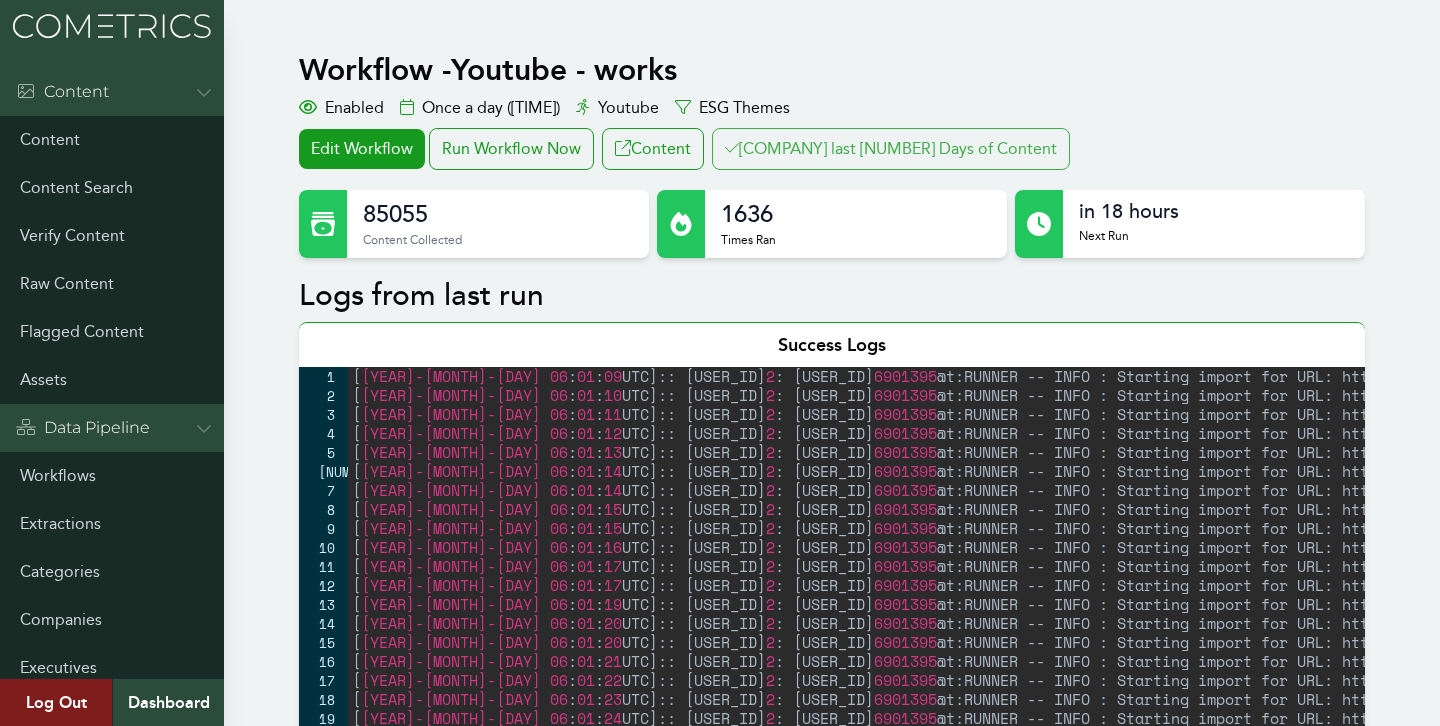 click on "Clair last 30 Days of Content" at bounding box center [891, 149] 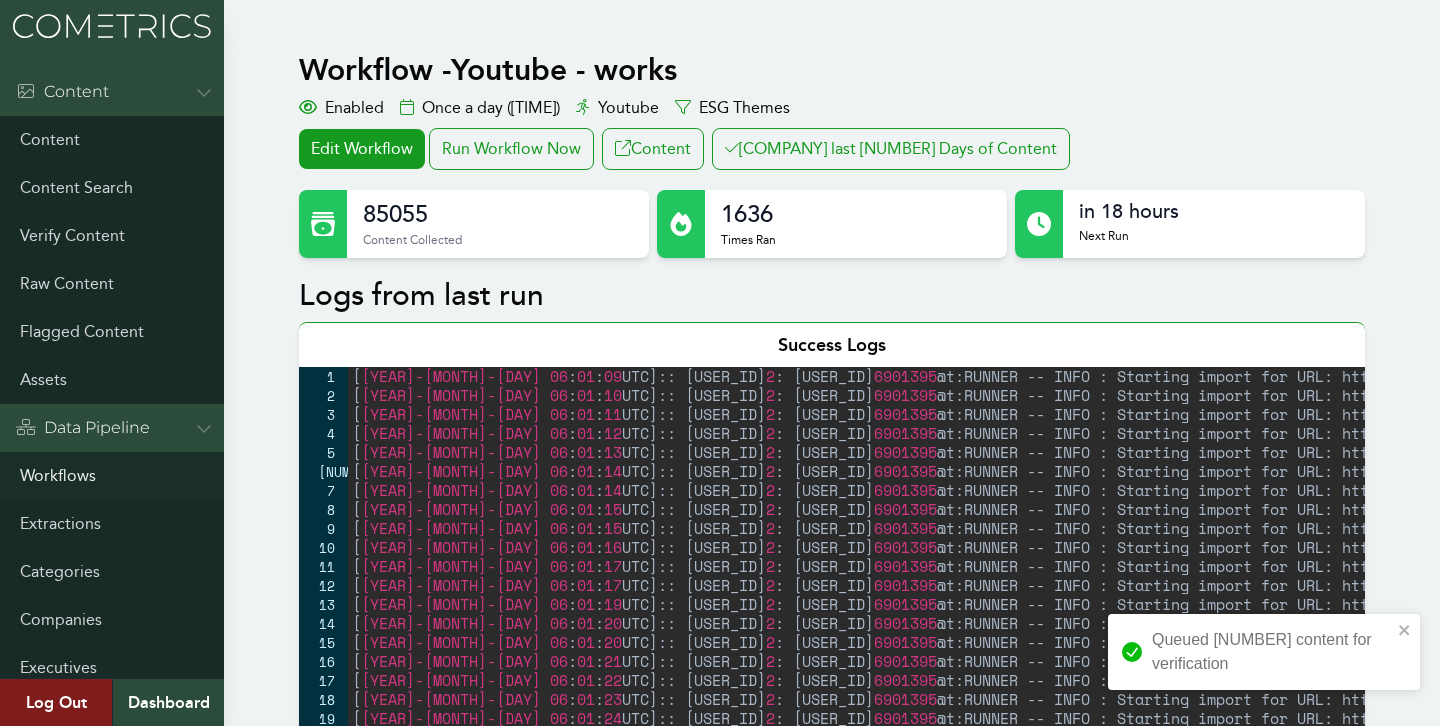 click on "Workflows" at bounding box center (112, 476) 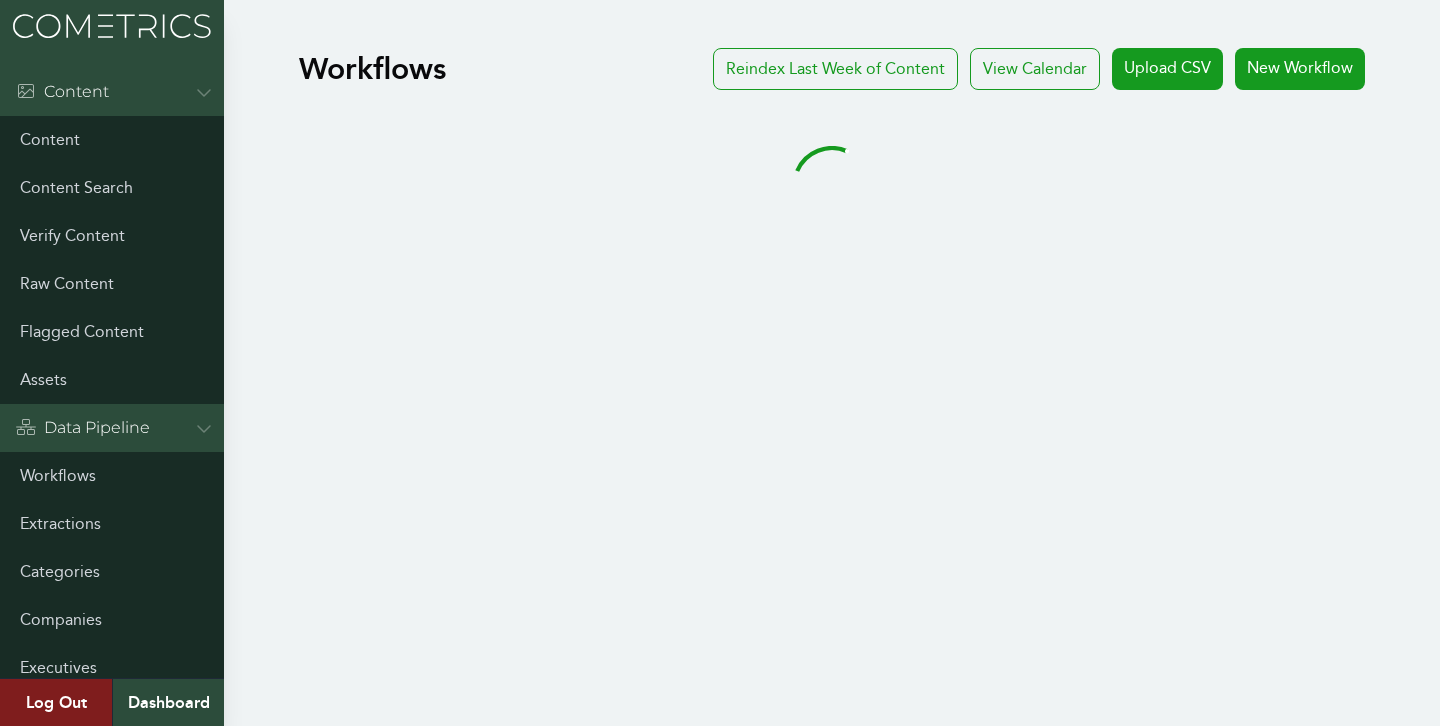 scroll, scrollTop: 0, scrollLeft: 0, axis: both 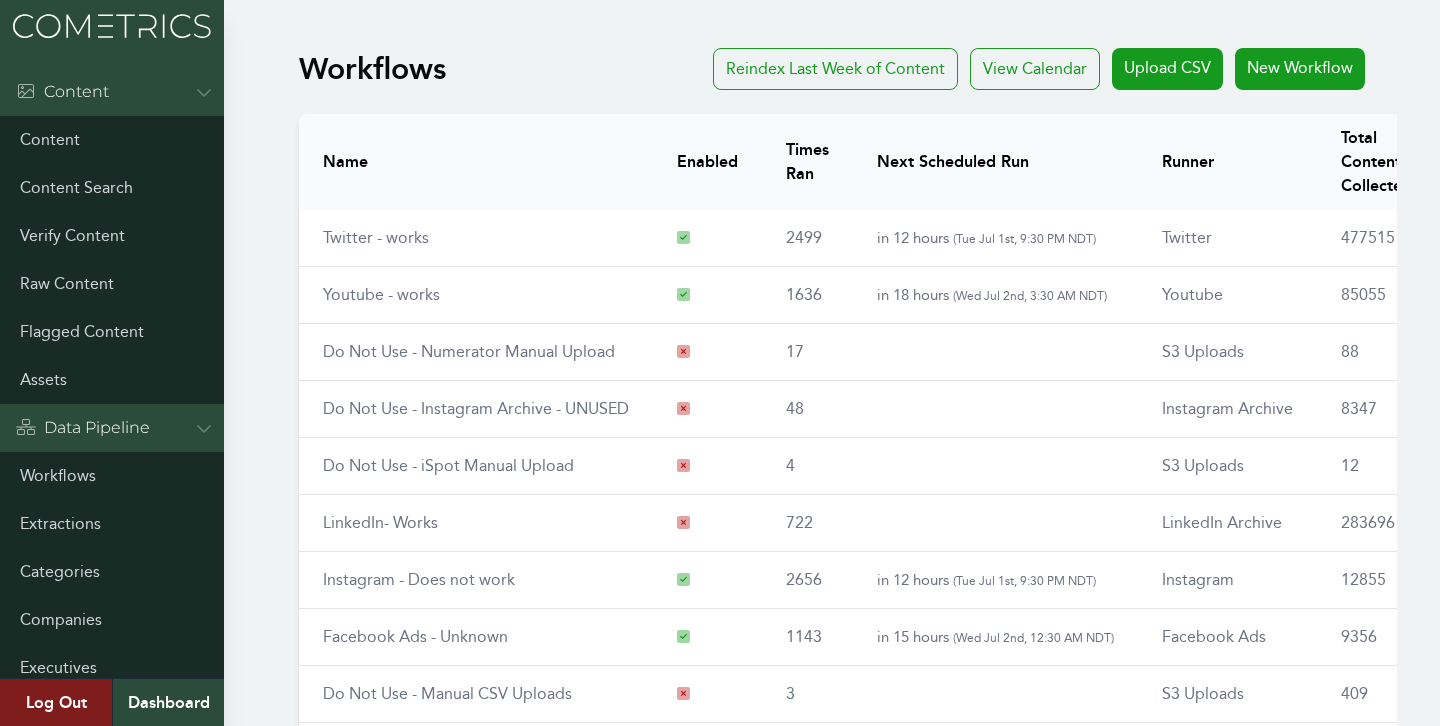click on "Menu Content Content Content Search Verify Content Raw Content Flagged Content Assets Data Pipeline Workflows Extractions Categories Companies Executives Documents Admin Dashboard Global Config Users Teams Subscriptions Index Scopes Api Tokens Meili Stats Logs Api Access Stripe Webhook Logs Workflow Jobs Workflow Groups YouTube Downloads Other Translations Sectors Industries Alerts Executive Domains Countries Media Types Profile Maps Save Groups Nominations Cities Languages Continents Currencies Sub-Continent Subdivisions Products Brands Exports External Sidekiq Workers oAuth2 Apps pghero Metabase Log Out Dashboard
Workflows Reindex Last Week of Content View Calendar Upload CSV New Workflow Name Enabled Times Ran Next Scheduled Run Runner Total Content Collected Twitter - works   2499 in 12 hours ( Tue Jul 1st, 9:30 PM NDT ) Twitter 477515 Youtube - works   1636 in 18 hours ( Wed Jul 2nd, 3:30 AM NDT ) Youtube 85055   17   88" at bounding box center [720, 532] 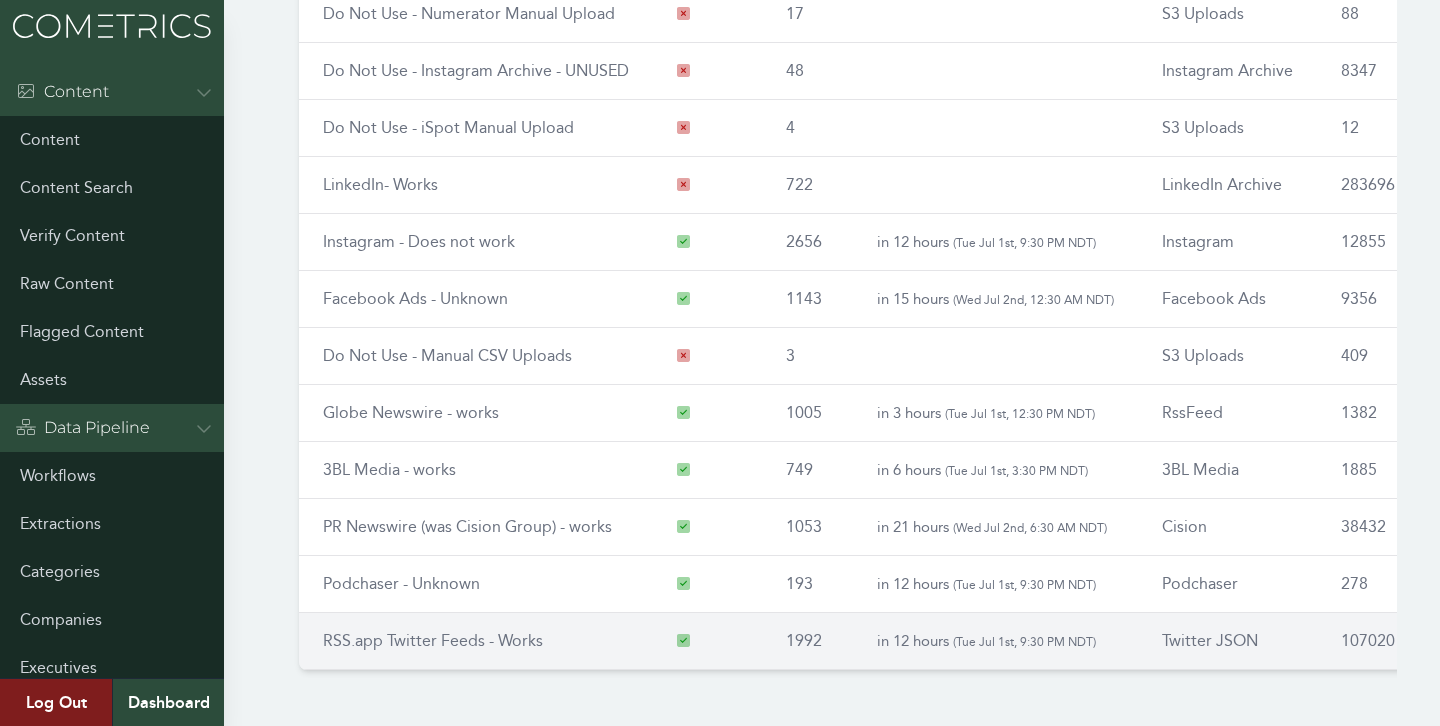 click on "RSS.app Twitter Feeds - Works" at bounding box center (433, 640) 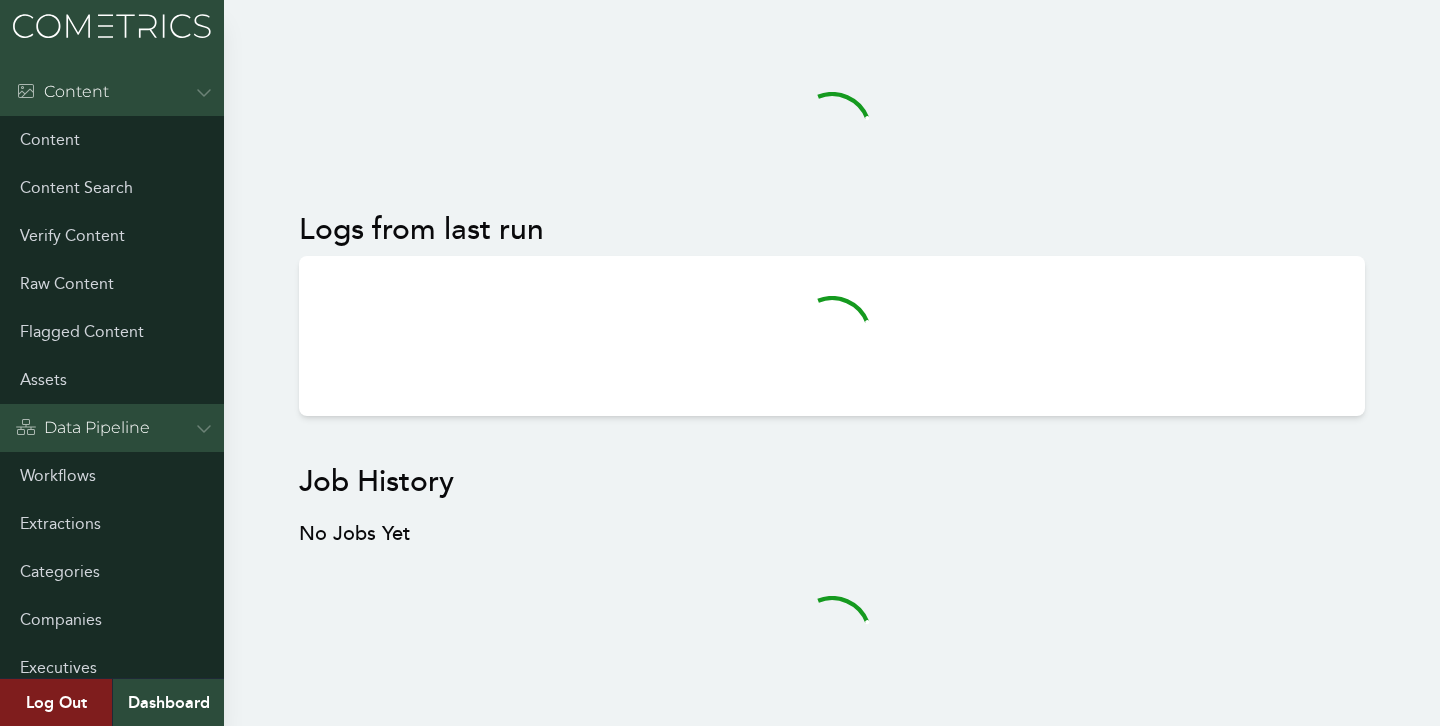scroll, scrollTop: 0, scrollLeft: 0, axis: both 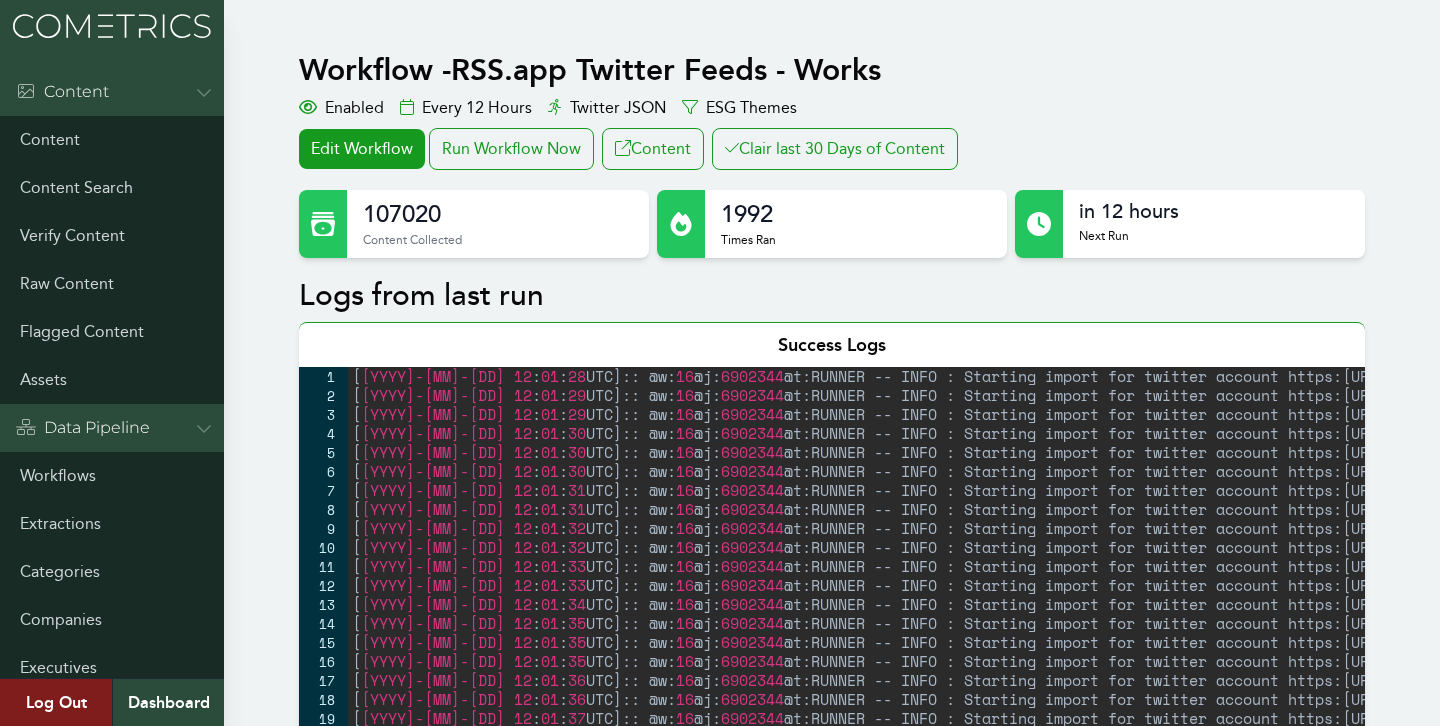 click on "ESG Themes" at bounding box center [739, 108] 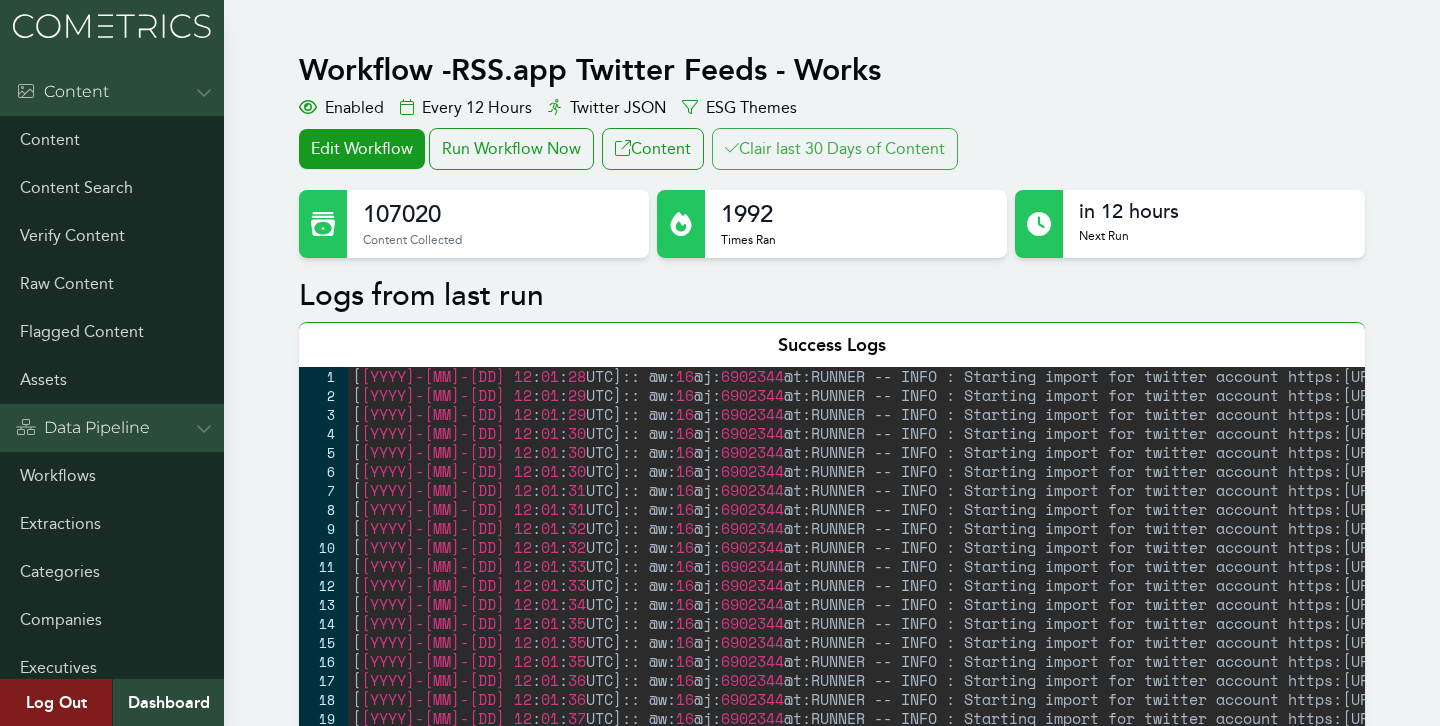 click on "Clair last 30 Days of Content" at bounding box center (835, 149) 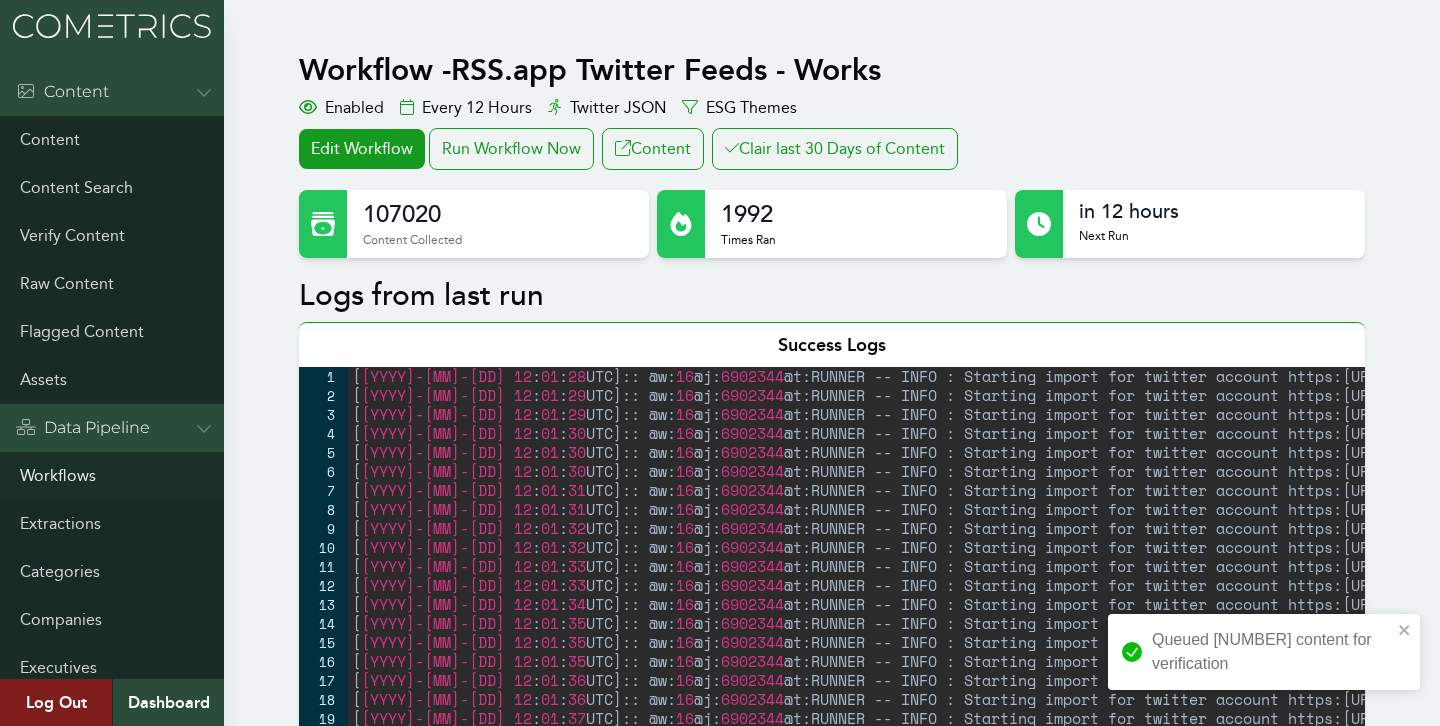 click on "Workflows" at bounding box center [112, 476] 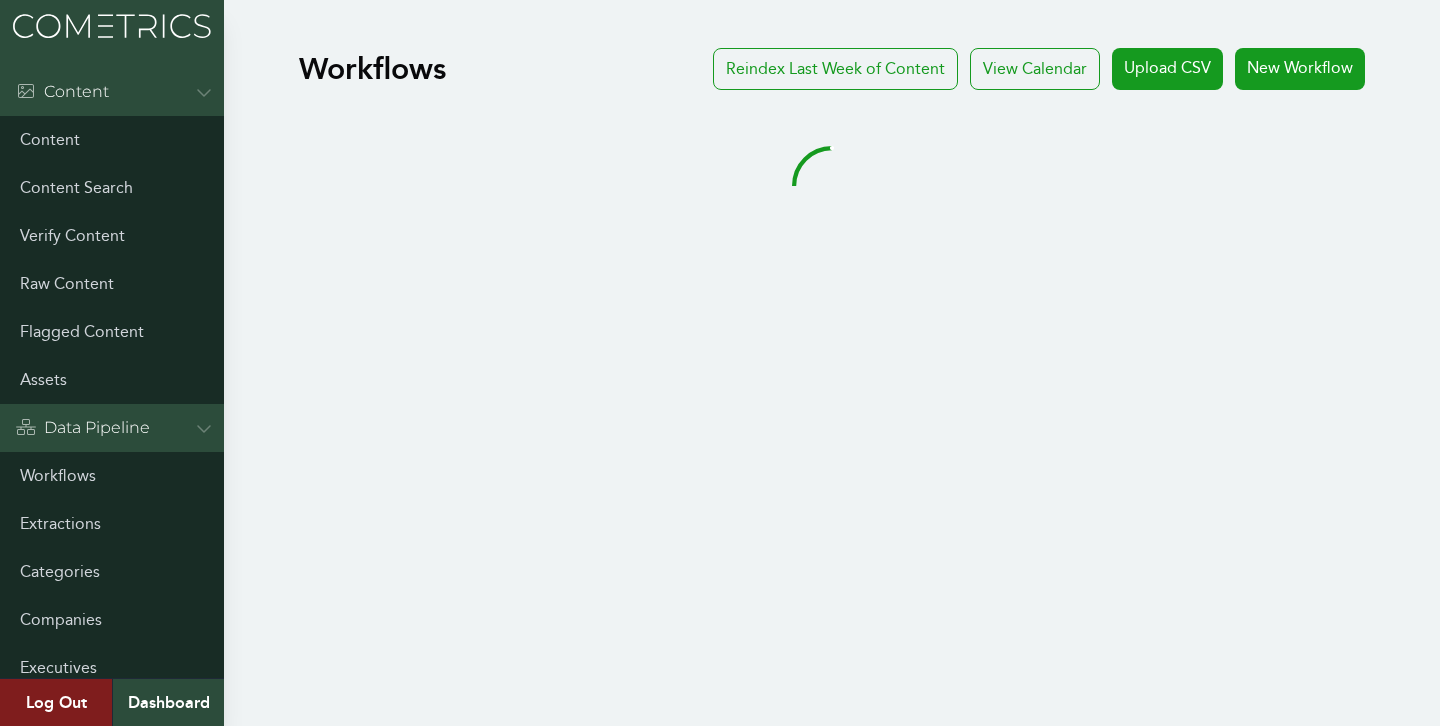 scroll, scrollTop: 0, scrollLeft: 0, axis: both 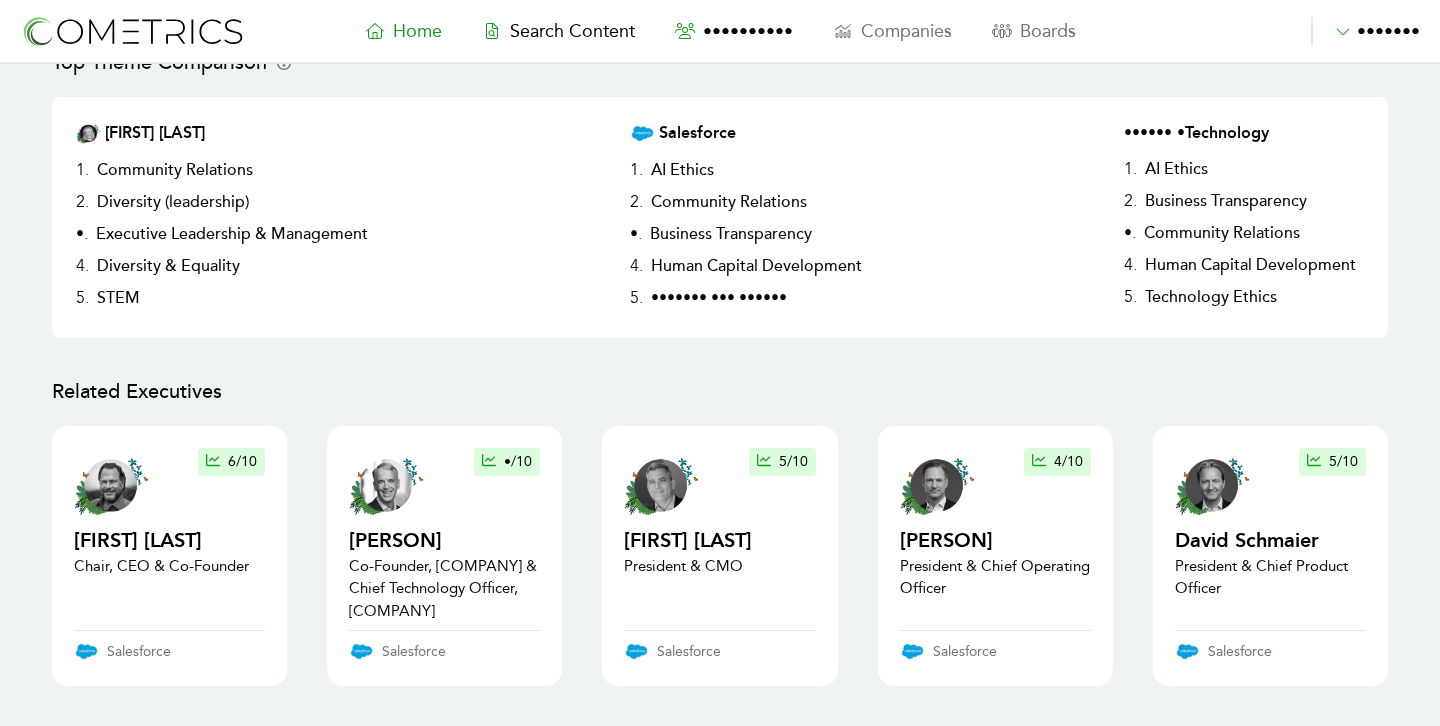 click on "Featured Executive Amy Weaver President & Chief Financial Officer @ Salesforce Generated by CLAIR Top Theme Comparison Amy Weaver 1 . Community Relations 2 . Diversity (leadership) 3 . Executive Leadership & Management 4 . Diversity & Equality 5 . STEM Salesforce 1 . AI Ethics 2 . Community Relations 3 . Business Transparency 4 . Human Capital Development 5 . Product Use Impact Sector - Technology 1 . AI Ethics 2 . Business Transparency 3 . Community Relations 4 . Human Capital Development 5 . Technology Ethics Related Executives 6 /10 Marc Benioff Chair, CEO & Co-Founder Salesforce 3 /10 Parker Harris Co-Founder, Salesforce & Chief Technology Officer, Slack Salesforce 5 /10 Ariel Kelman President & CMO Salesforce 4 /10 Brian Millham President & Chief Operating Officer Salesforce 5 /10 David Schmaier President & Chief Product Officer Salesforce Featured Theme - AI Artificial Intelligence Mentions by executives Last 3 months Apr 13 Apr 20 Apr 27 May 4 May 11 May 18 May 25 Jun 1 Jun 8 Jun 15 Jun 22 2 6" at bounding box center [720, 1234] 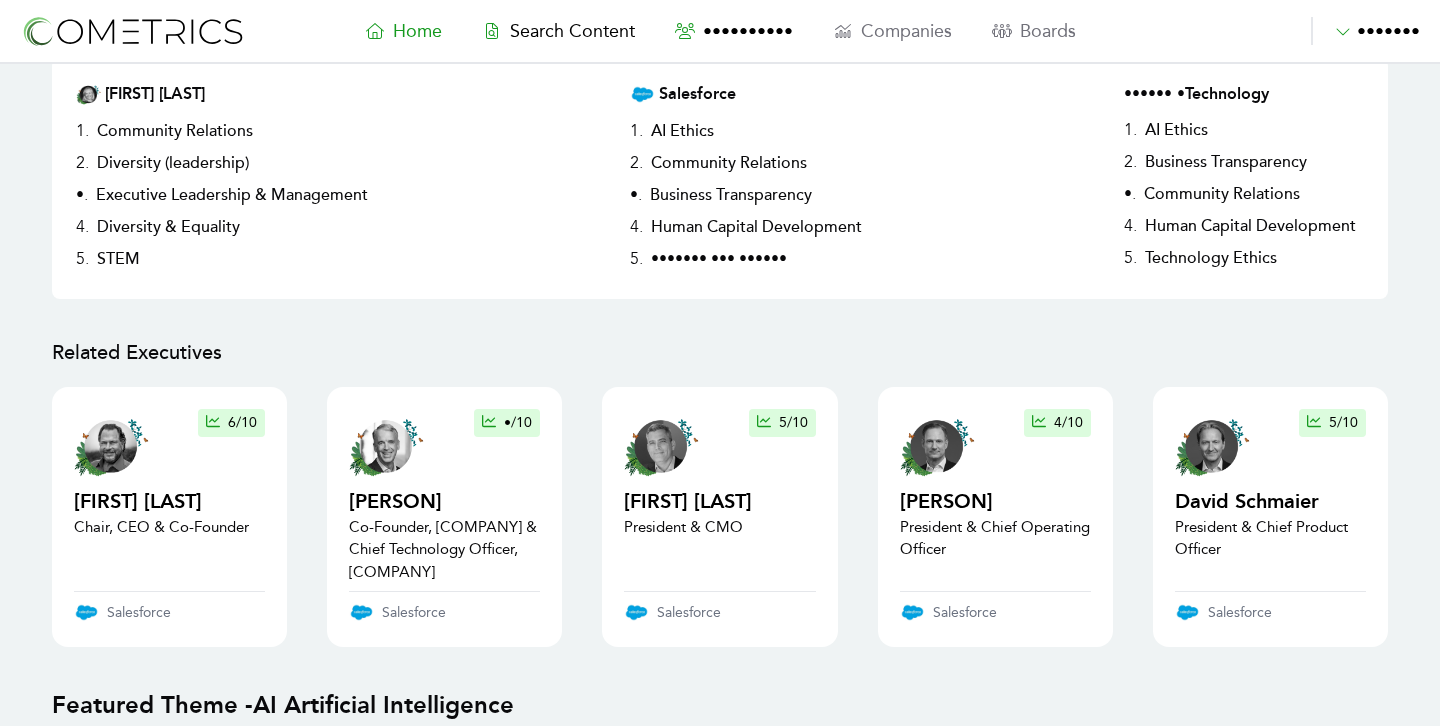 scroll, scrollTop: 458, scrollLeft: 0, axis: vertical 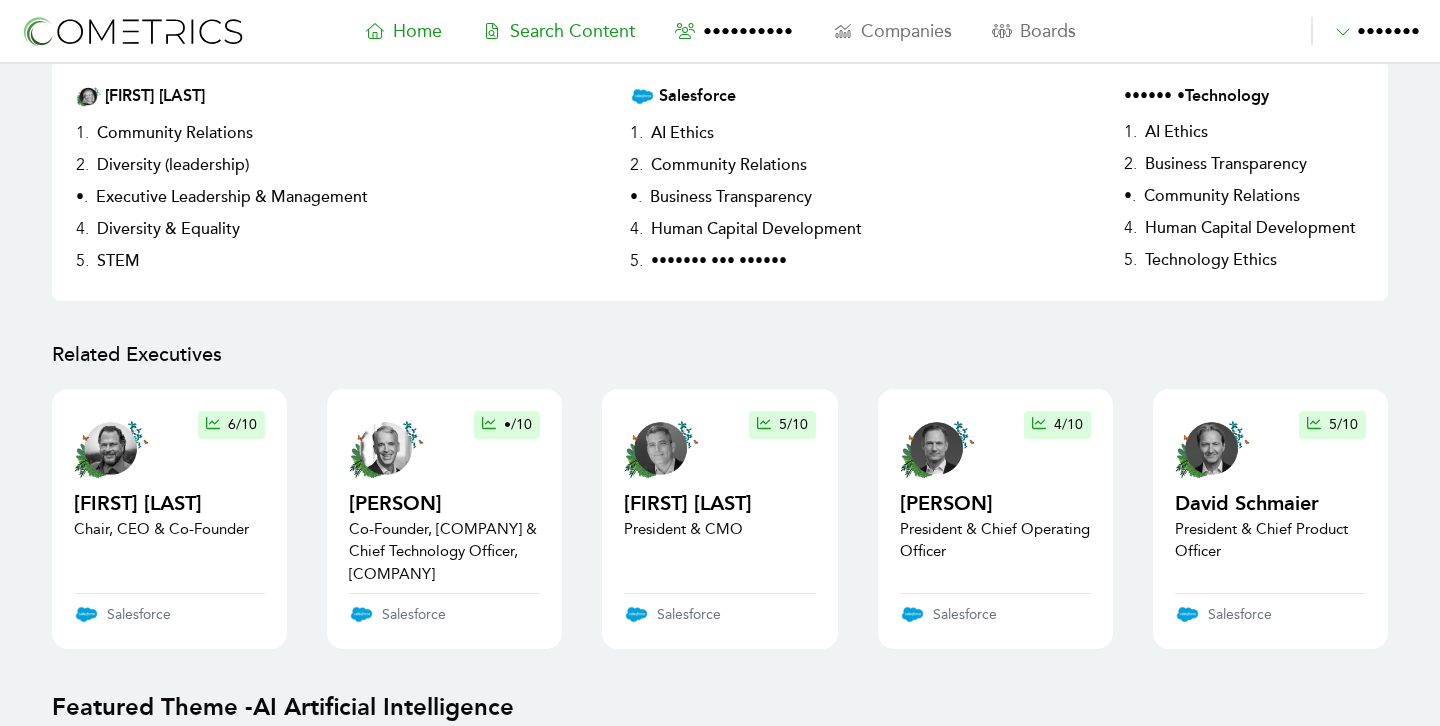 click on "Search Content" at bounding box center (572, 31) 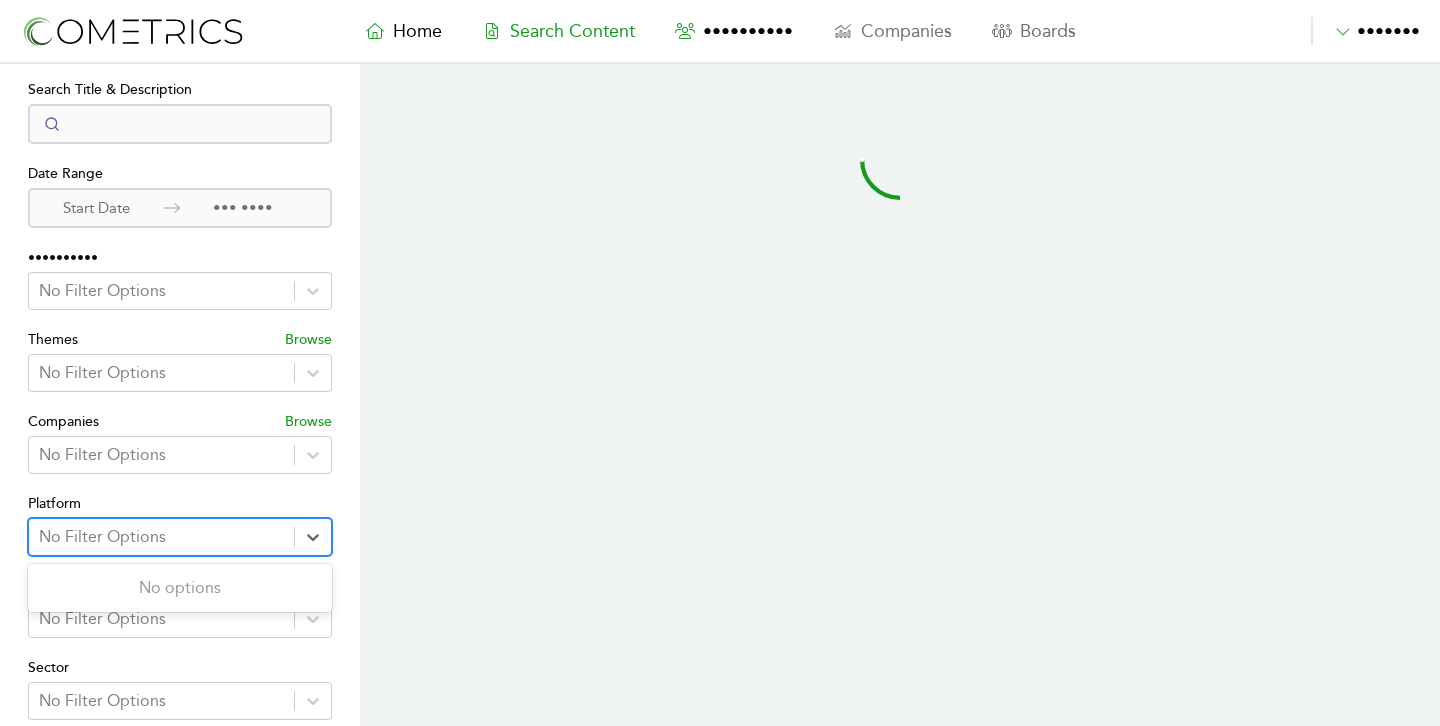 click at bounding box center (161, 537) 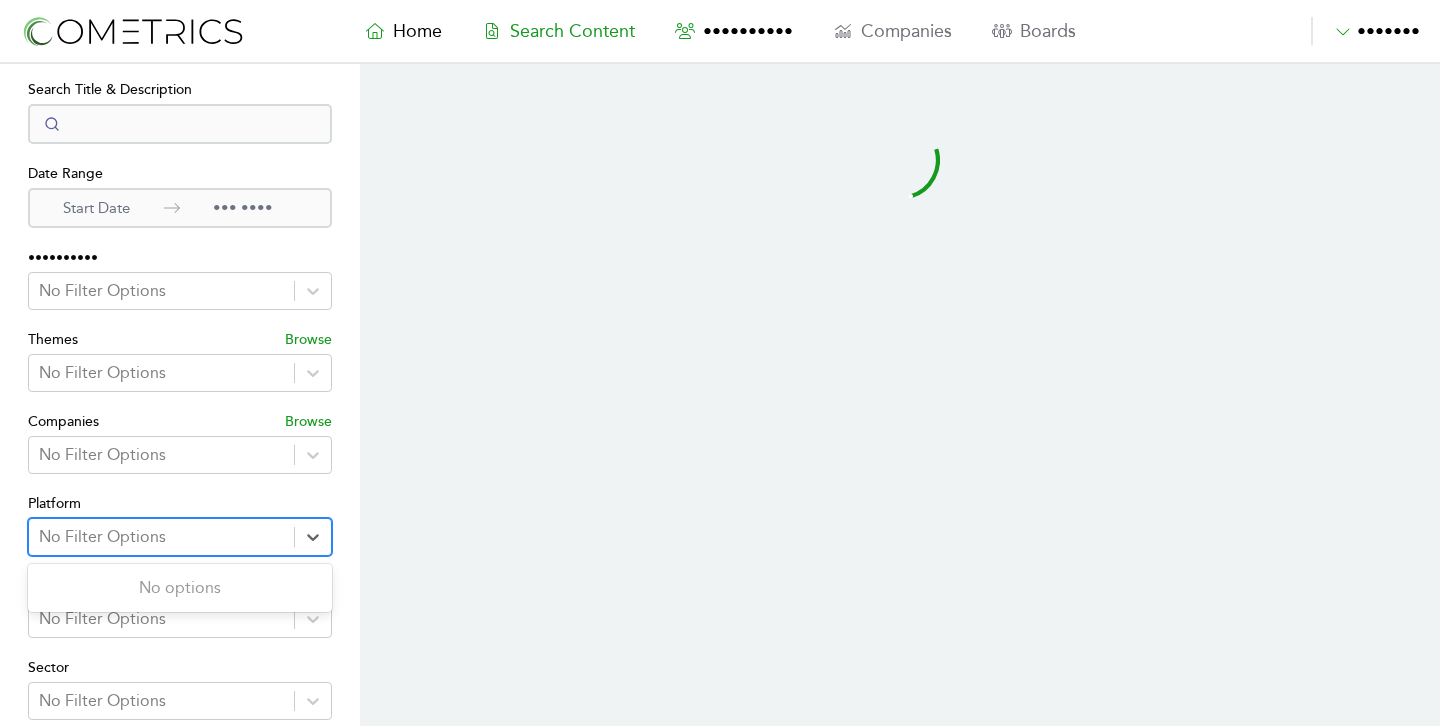 click on "Search Filters Search Title & Description Date Range Start Date End Date Executives No Filter Options Themes Browse No Filter Options Companies Browse No Filter Options Platform No Filter Options Media Type No Filter Options Sector No Filter Options Executive Only Documents Only Clear all filters Update Index Scope Search Title & Description Date Range Start Date End Date Executives No Filter Options Themes Browse No Filter Options Companies Browse No Filter Options Platform   Use Up and Down to choose options, press Enter to select the currently focused option, press Escape to exit the menu, press Tab to select the option and exit the menu. No Filter Options No options Media Type No Filter Options Sector No Filter Options Executive Only Documents Only Clear all filters Update Index Scope" at bounding box center [180, 500] 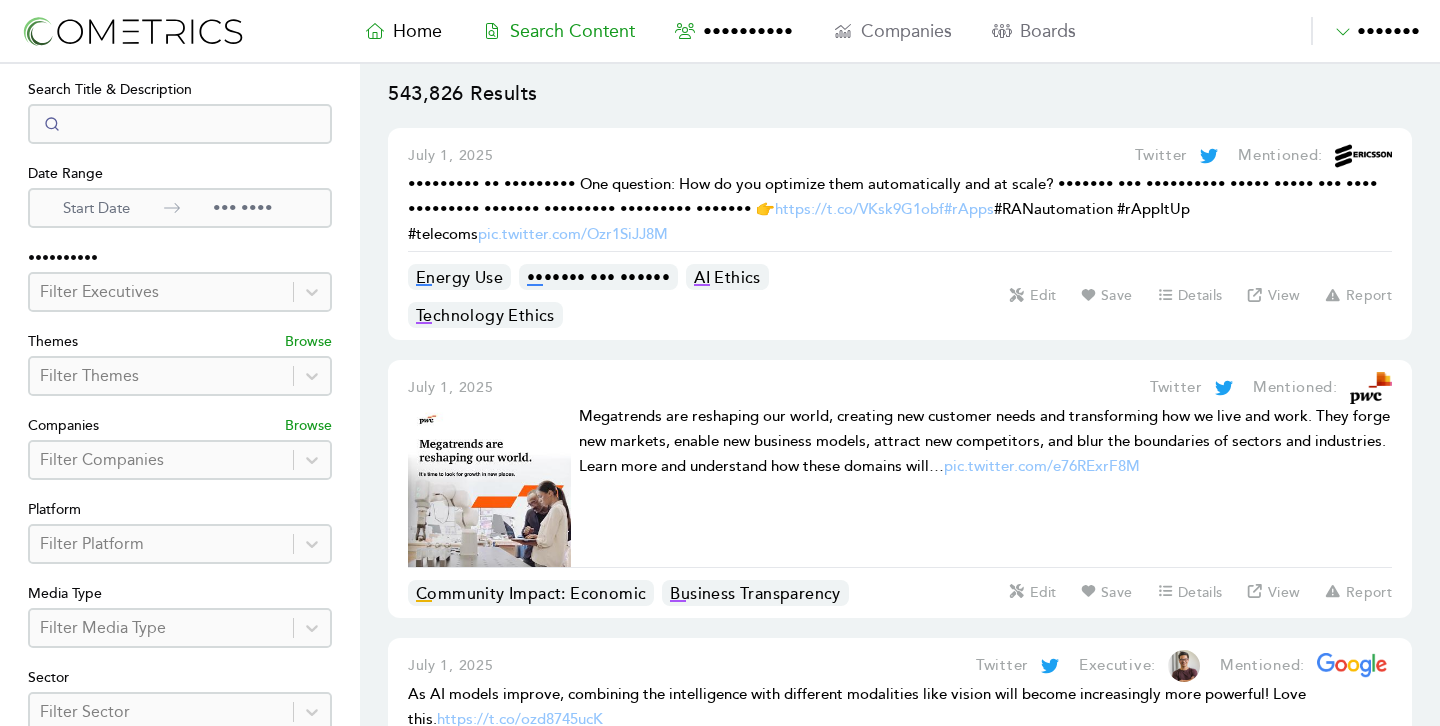click on "Search Title & Description Date Range Start Date End Date Executives Filter Executives Themes Browse Filter Themes Companies Browse Filter Companies Platform Filter Platform Media Type Filter Media Type Sector Filter Sector Executive Only Documents Only Clear all filters Export Page Results Update Index Scope" at bounding box center [180, 530] 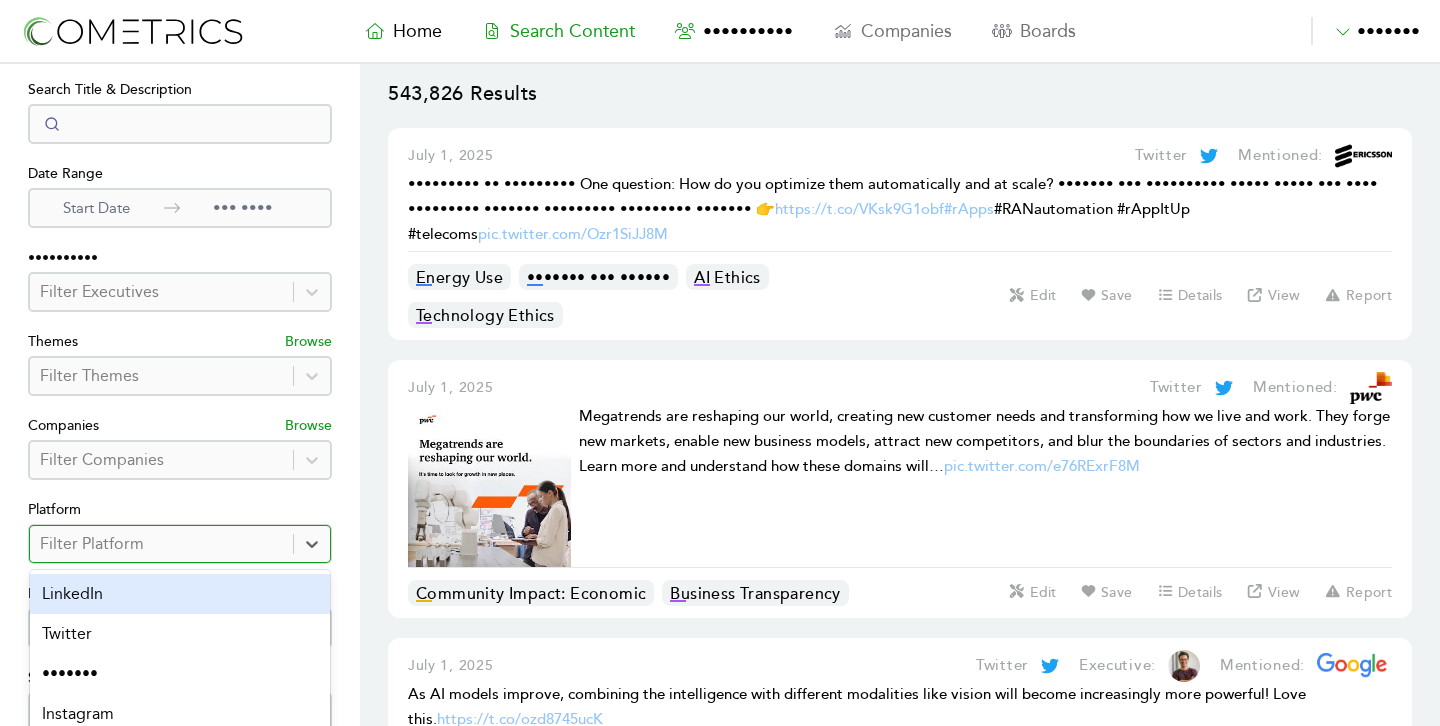 click at bounding box center (161, 544) 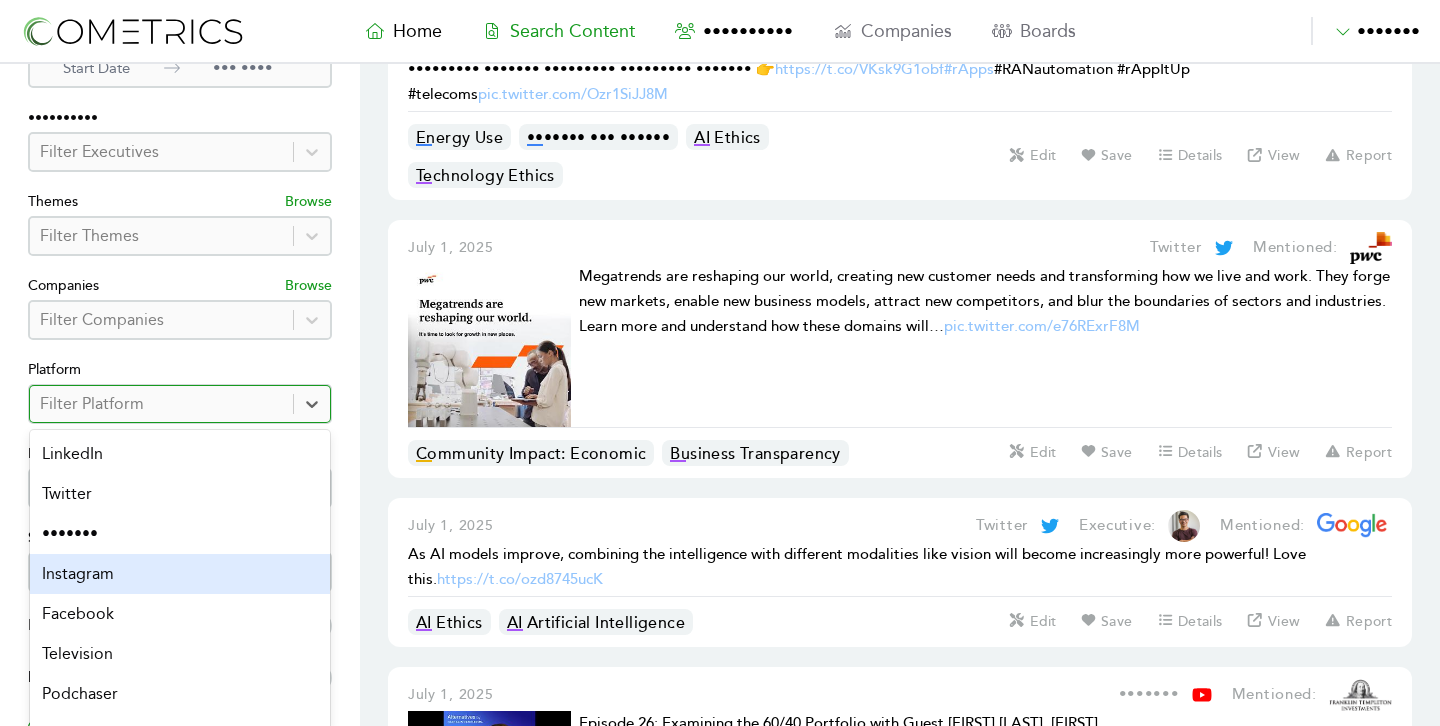 scroll, scrollTop: 152, scrollLeft: 0, axis: vertical 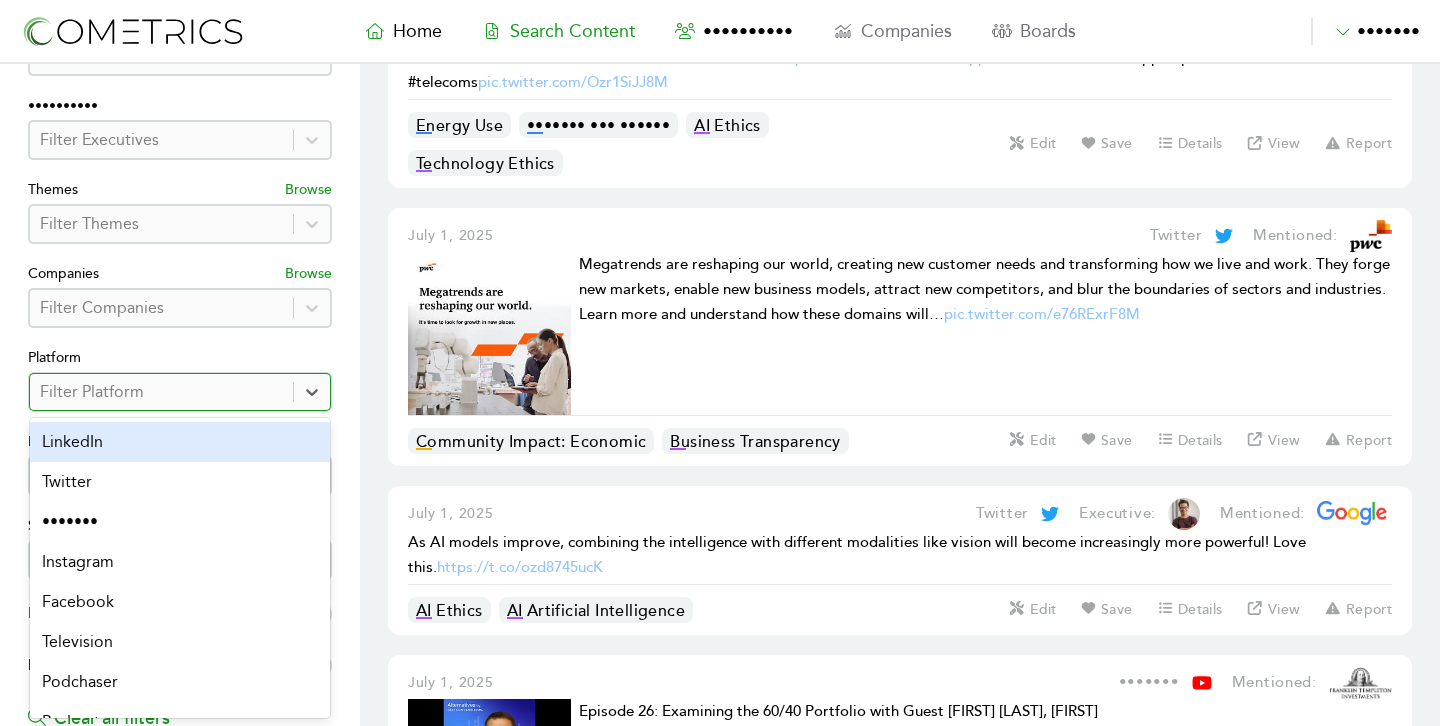 click on "LinkedIn" at bounding box center [180, 442] 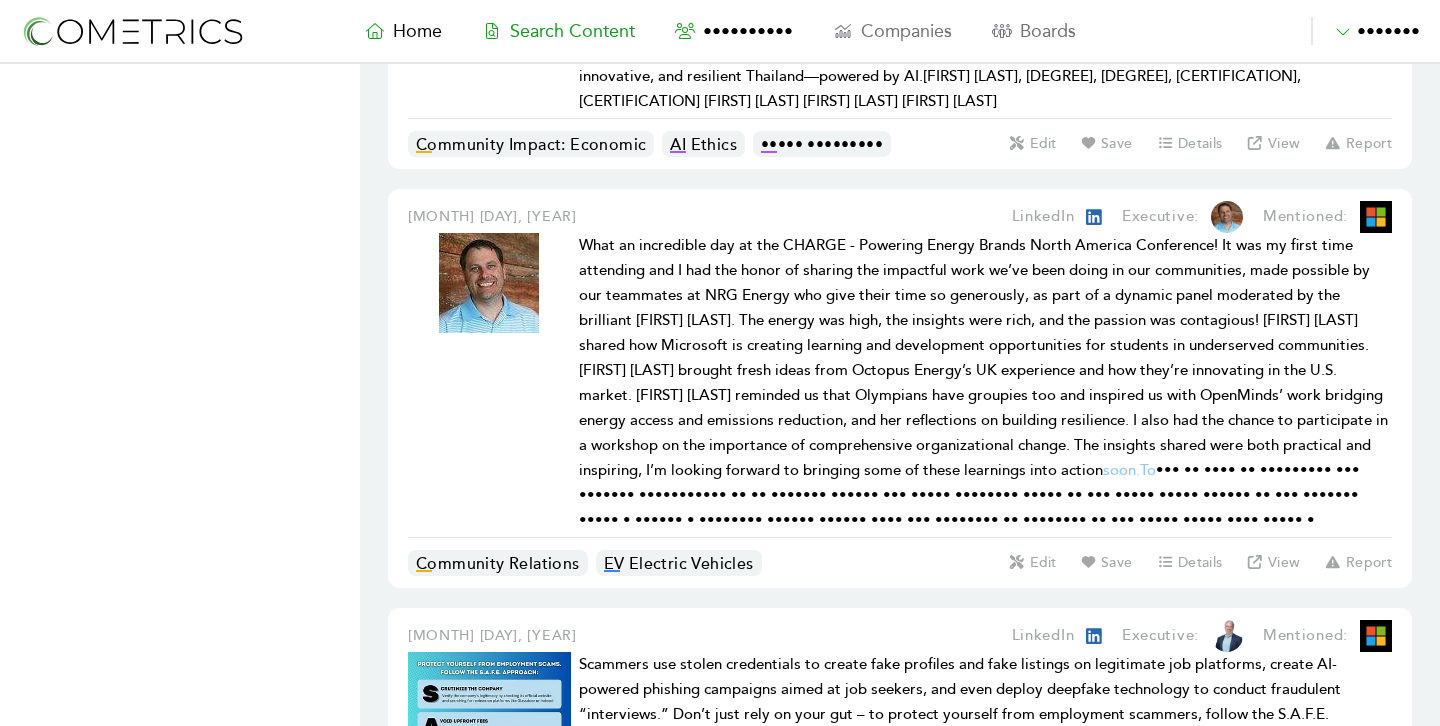 scroll, scrollTop: 11159, scrollLeft: 0, axis: vertical 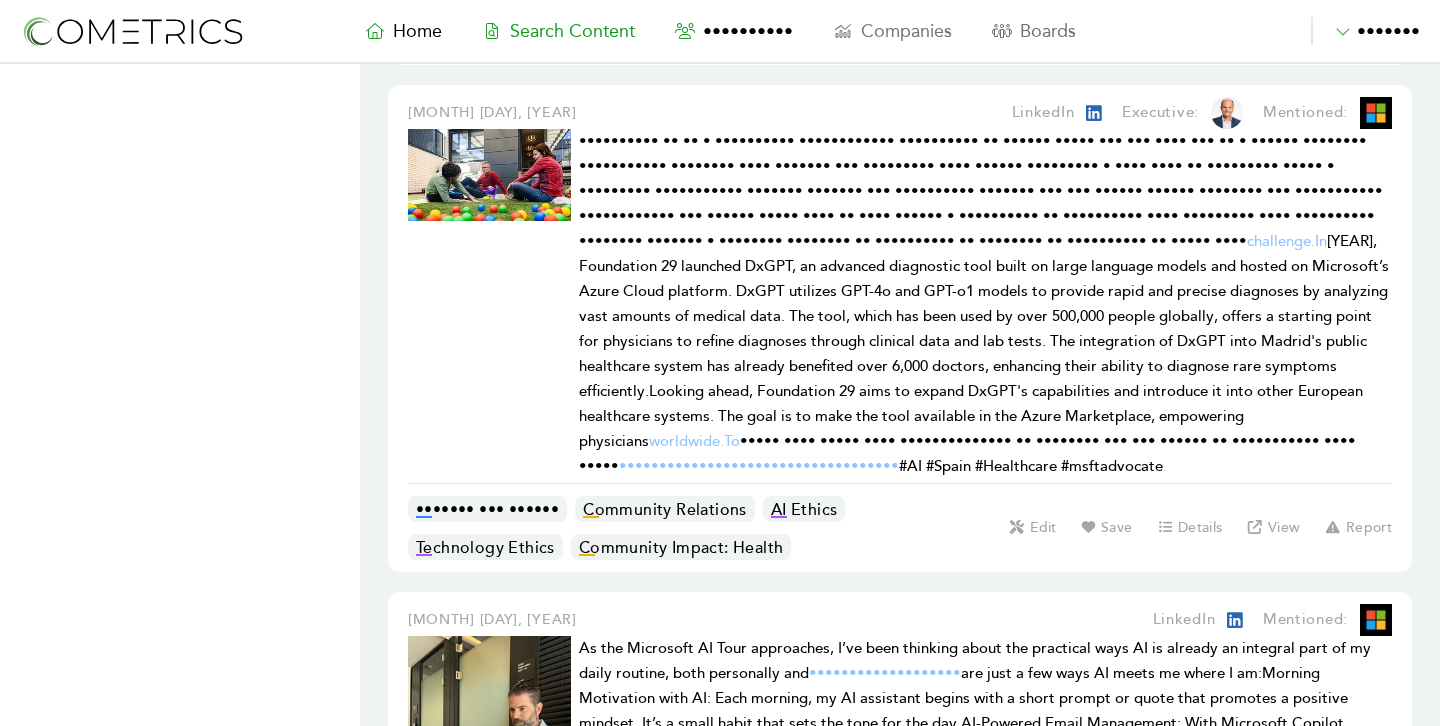 click at bounding box center (132, 31) 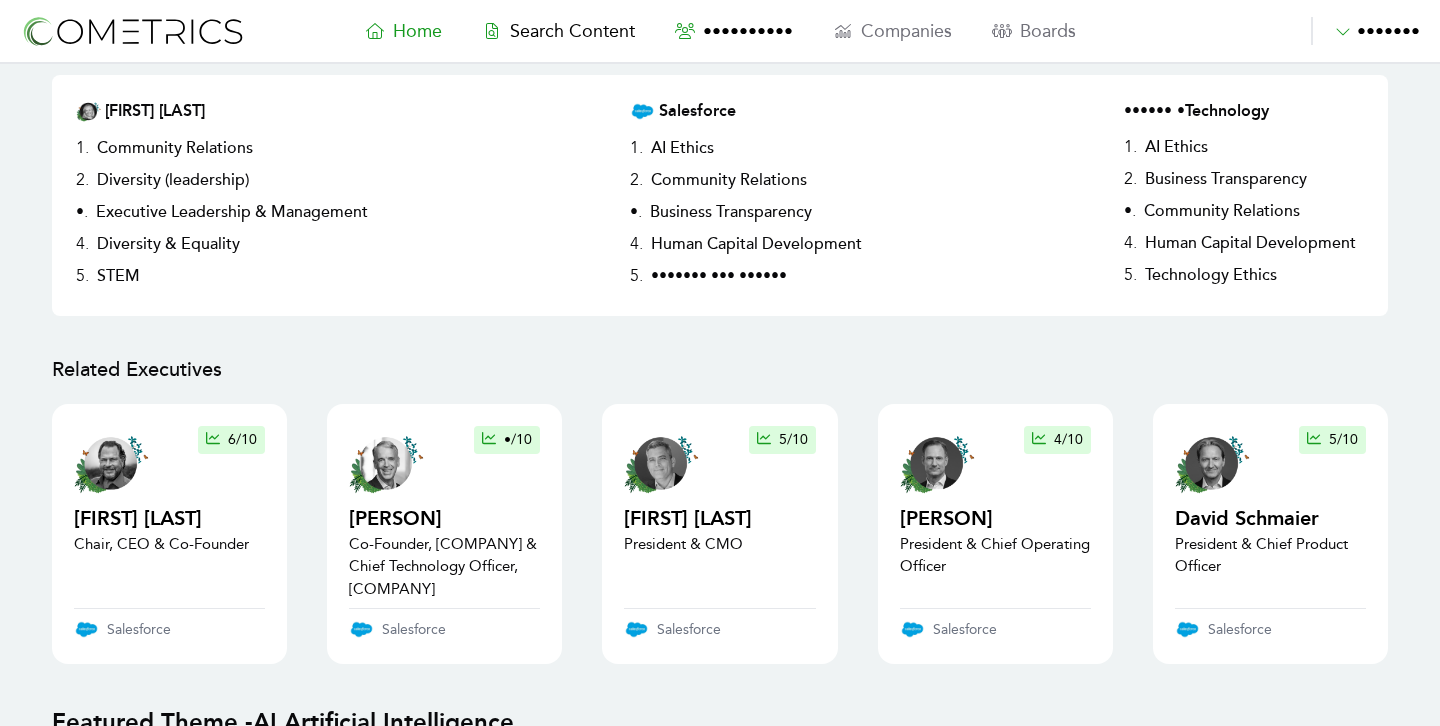 scroll, scrollTop: 0, scrollLeft: 0, axis: both 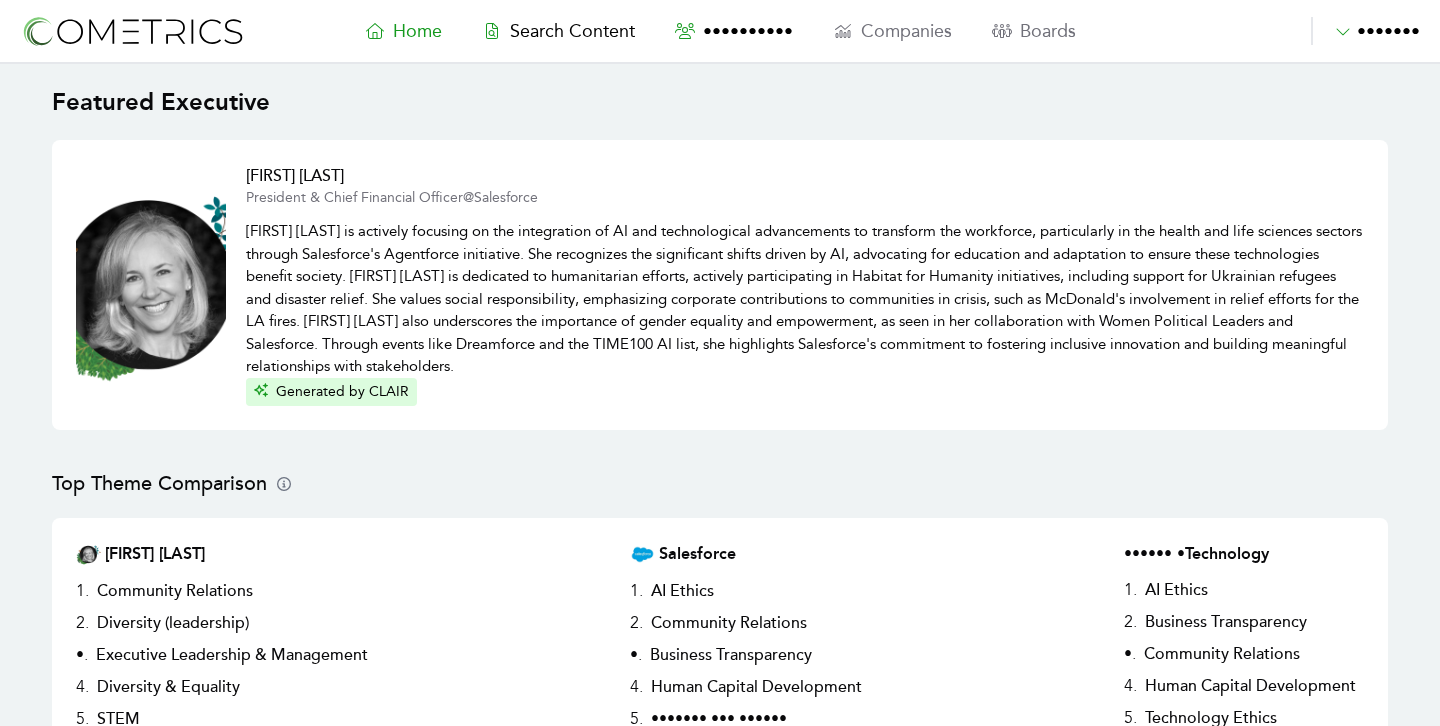 click on "Home Search Content Executives Companies Boards Saved Alerts Nominate Account Admin Panel Log Out Account Home Search Content Executives Companies Boards Saved Alerts Nominate Account Admin Panel Log Out" at bounding box center (720, 32) 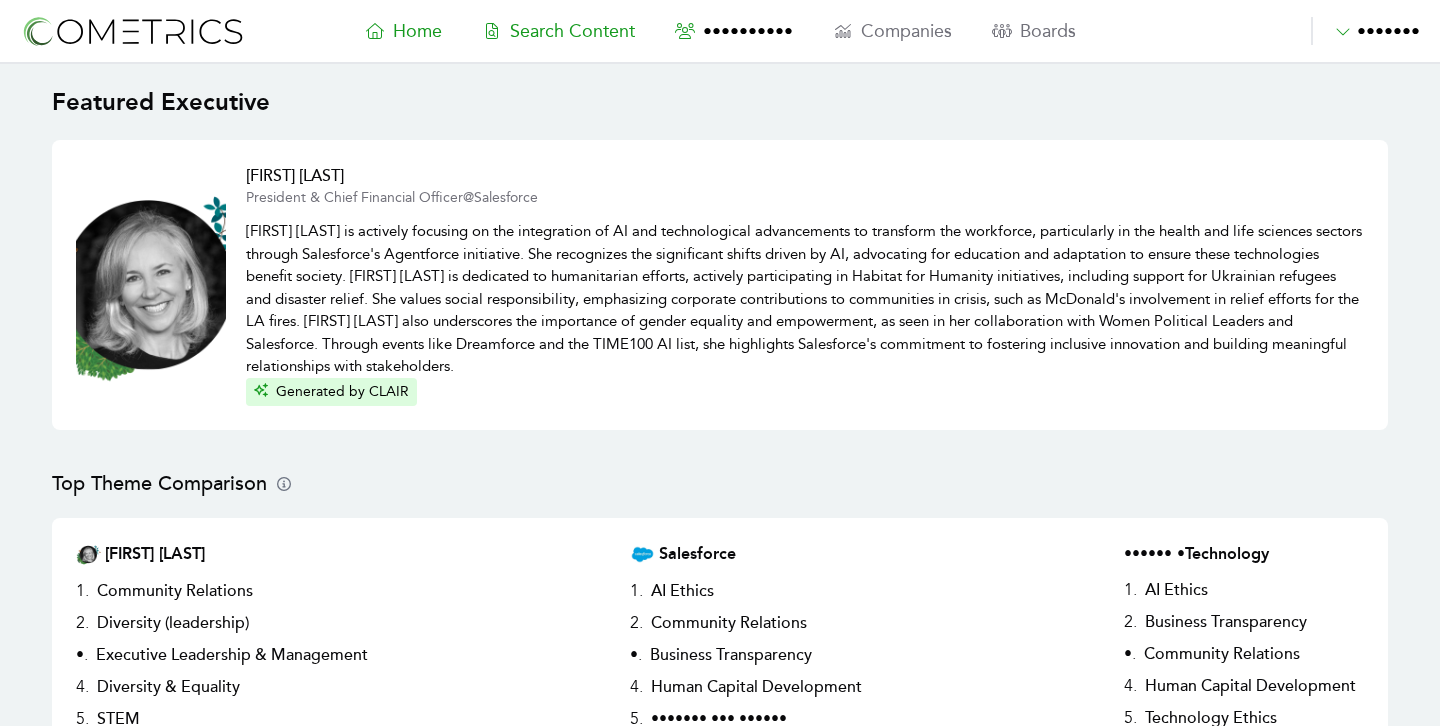 click on "Search Content" at bounding box center [572, 31] 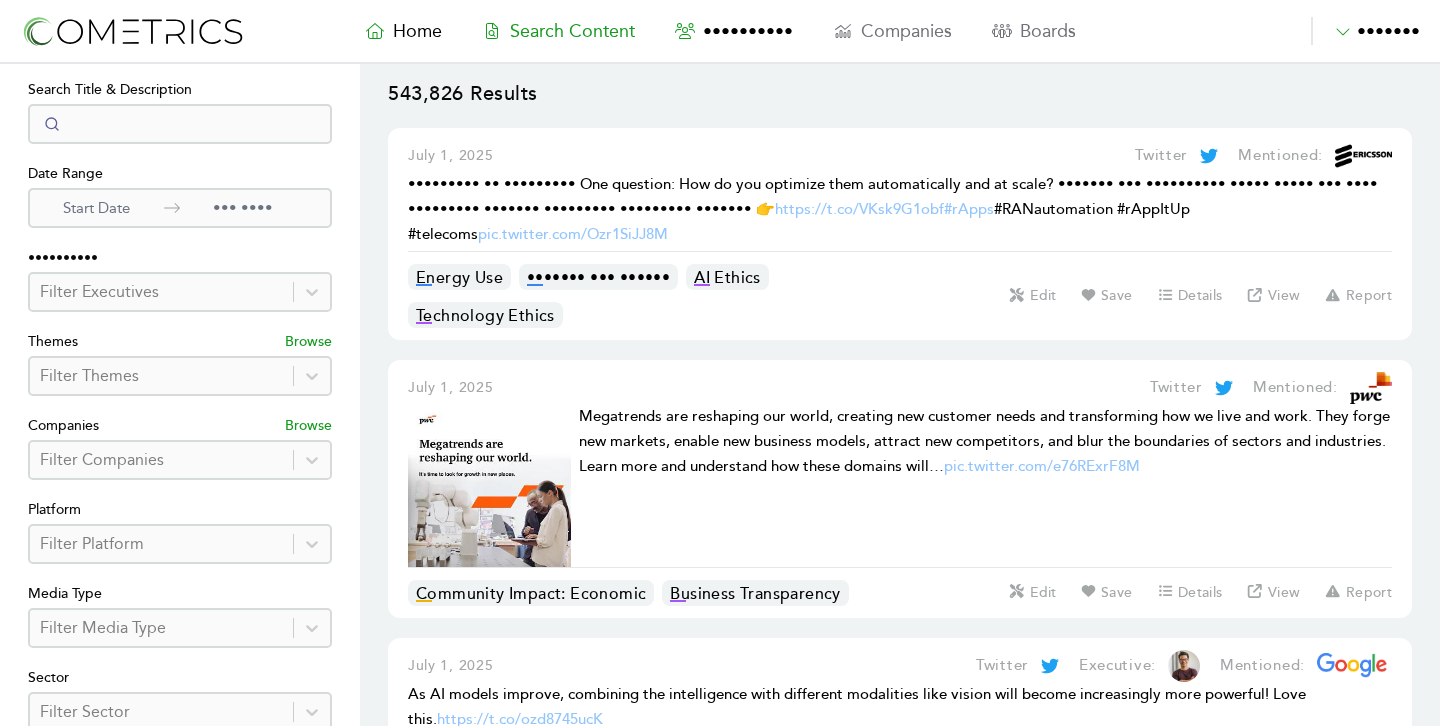 click at bounding box center (180, 124) 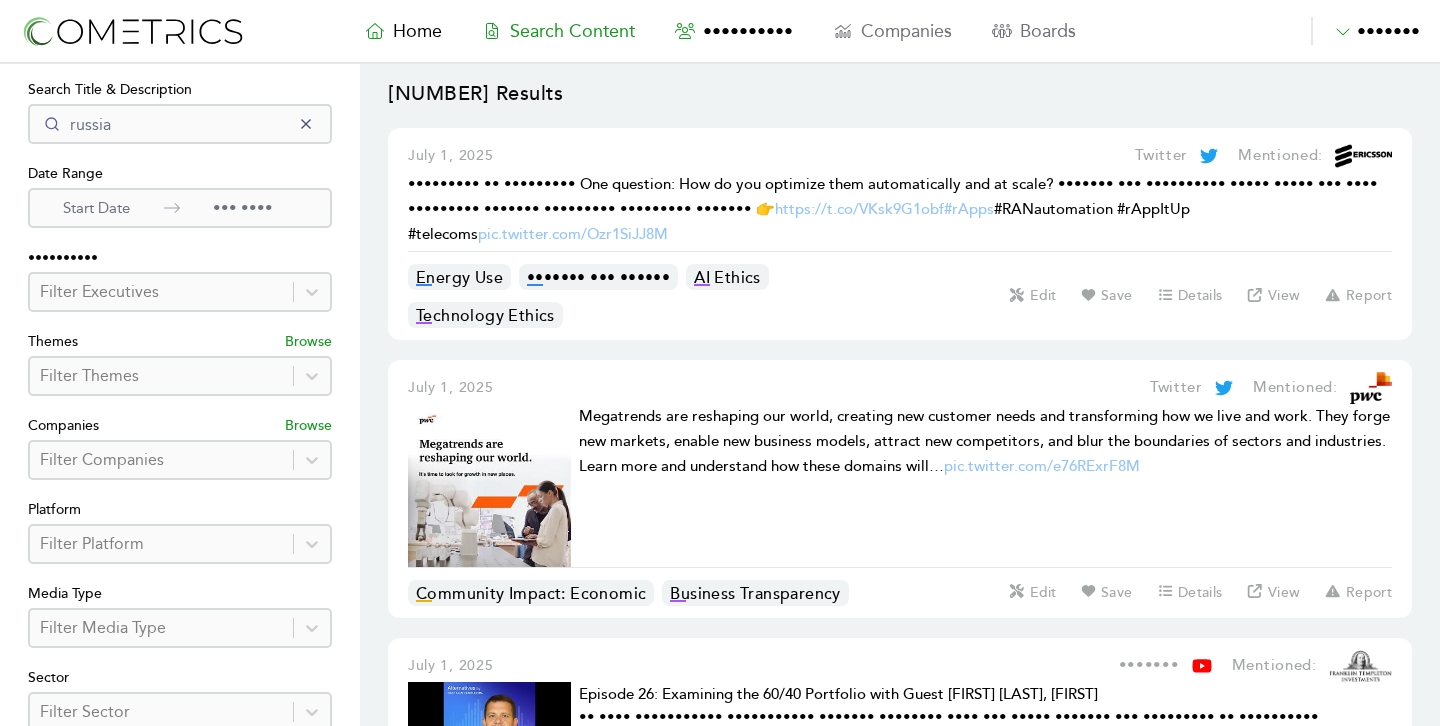 type on "russia" 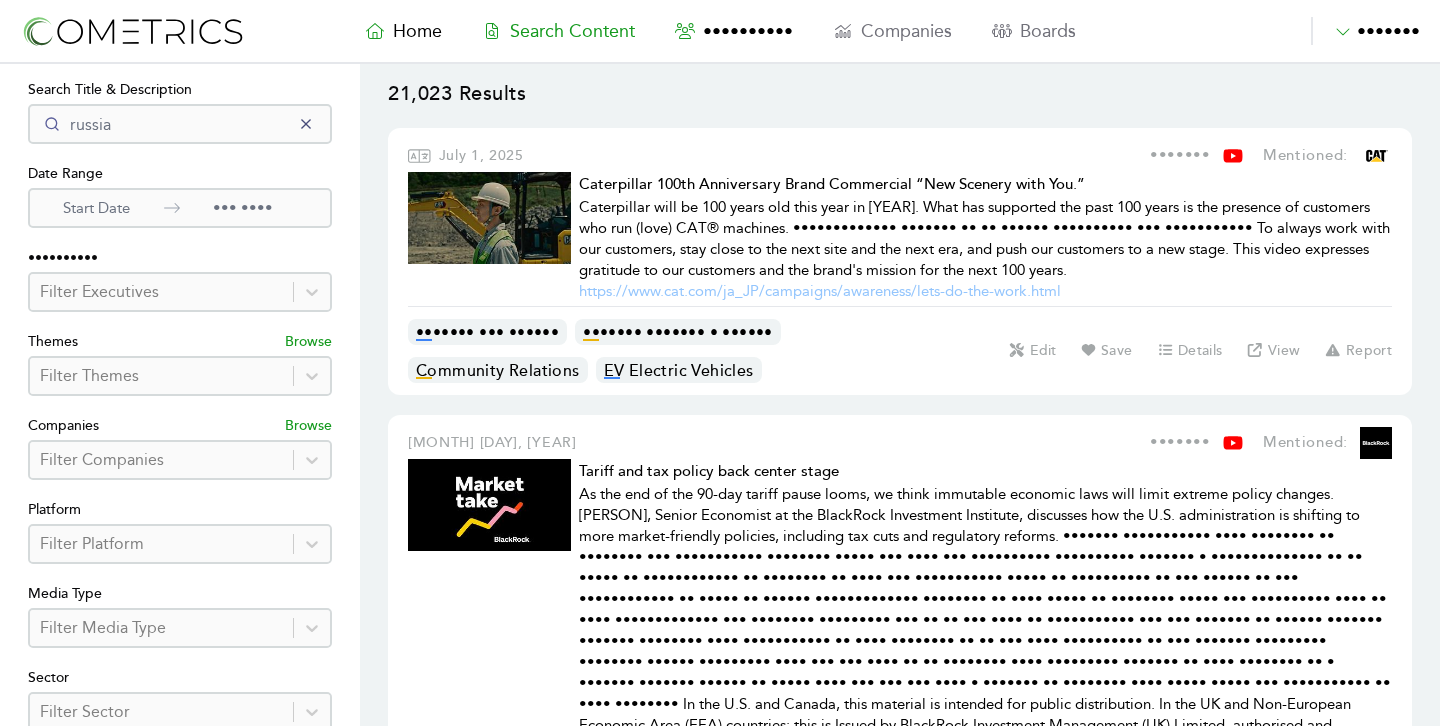 click on "[NUMBER] Results July 1, [YEAR] YouTube Mentioned: Caterpillar 100th Anniversary Brand Commercial “New Scenery with You.” Caterpillar will be 100 years old this year in [YEAR].
What has supported the past 100 years is the presence of customers who run (love) CAT® machines.
Caterpillar's mission is to pursue technology and innovation,
To always work with our customers, stay close to the next site and the next era, and push our customers to a new stage. This video expresses gratitude to our customers and the brand's mission for the next 100 years.
https://www.cat.com/ja_JP/campaigns/awareness/lets-do-the-work.html Product Use Impact Product Quality & Safety Community Relations EV Electric Vehicles Edit Save Details View Report June 30, [YEAR] YouTube Mentioned: Tariff and tax policy back center stage
In the U.S. and Canada, this material is intended for public distribution.
For Investors in Switzerland: This document is marketing material." at bounding box center [900, 10126] 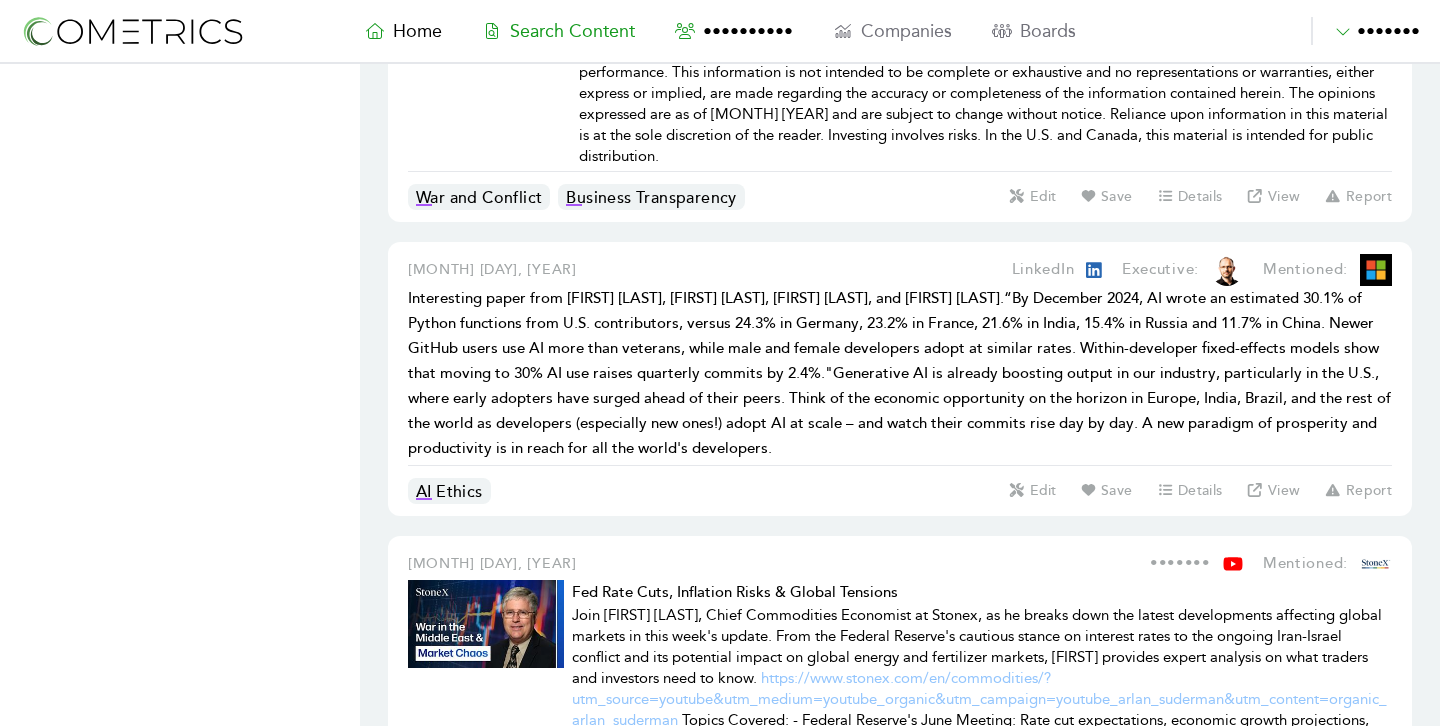 scroll, scrollTop: 1106, scrollLeft: 0, axis: vertical 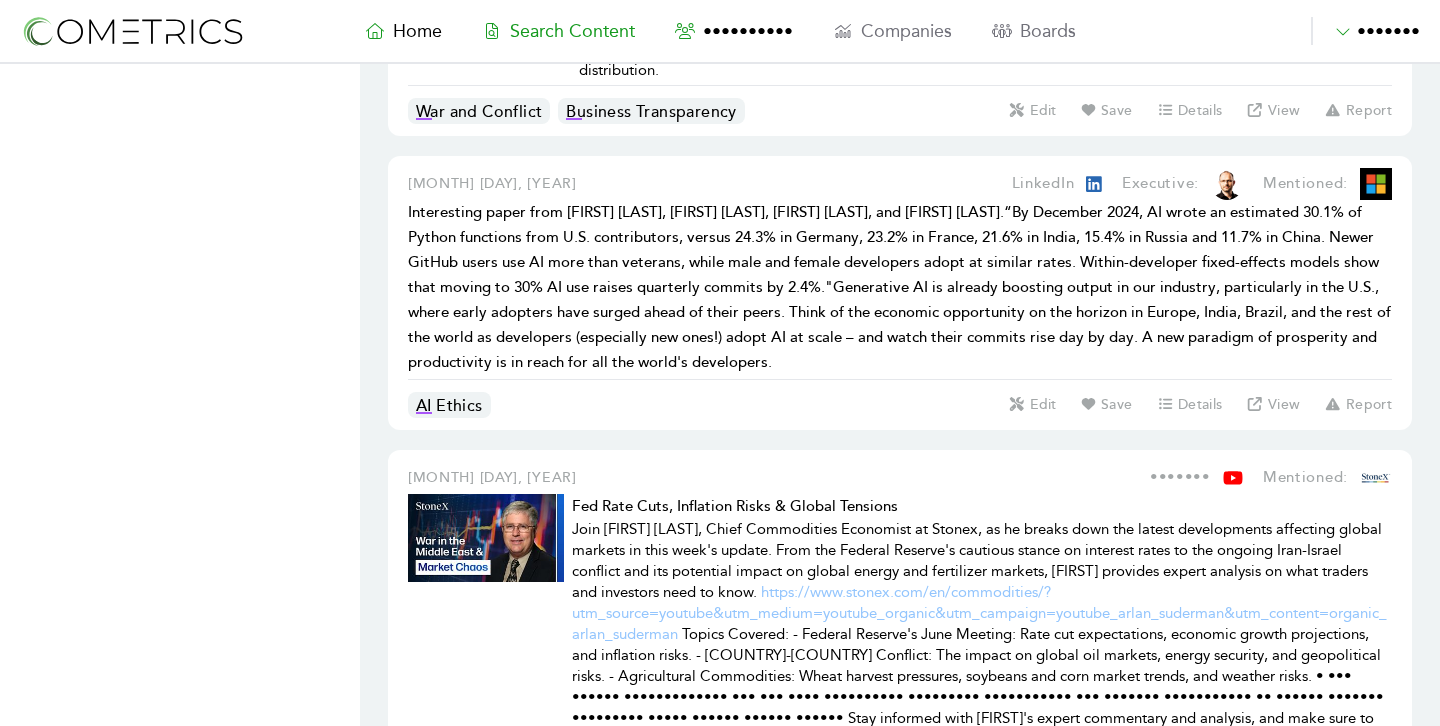 click on "•••••• ••••••• •••••• ••••• • ••••••••••• •••••• •••• ••••• ••••• •••• ••• •••• •••••••••• •••••• •••••••••• •••••• •••••• •••••• •••••• ••••••••• •••••• •••••• ••••••••• •••••••• •••••• •••••••• ••••• •••• •••••• ••••• •••• •••••• •••••• •••••• ••••••••• •••• ••••••••• •••• ••••• ••• ••••••• •••••• •••• ••••••• •••••• ••••• ••••• •••••• ••••• • ••••••••••• •••••• •••• ••••• ••••• •••• ••• •••• •••••••••• •••••• •••••••••• •••••• •••••• •••••• •••••• ••••••••• •••••• •••••• ••••••••• •••••••• •••••• •••••••• ••••• •••• •••••• ••••• •••• •••••• •••••• •••••• ••••••••• •••• ••••••••• •••• ••••• ••• ••••••• •••••• •••• ••••••• •••••• ••••• ••••• ••••• ••••••• •••• ••• •••• ••••••• ••••••••••  ••• ••••••••• ••••••• ••• •••••• • •••••••••• ••••••
••••••••••••••••••••••••••••••••••••••••••••••••••••••••••••••••••••••••••••••••••••••••••••••••••••••••••••••••••••••••••••••••••••••••••••••••••••••••••••••••••••••
•••• ••• ••••••••• ••• •••• ••••••••• •••••• •••••••••
•••••••• •••••••• ••• ••• ••••••••" at bounding box center [720, 8712] 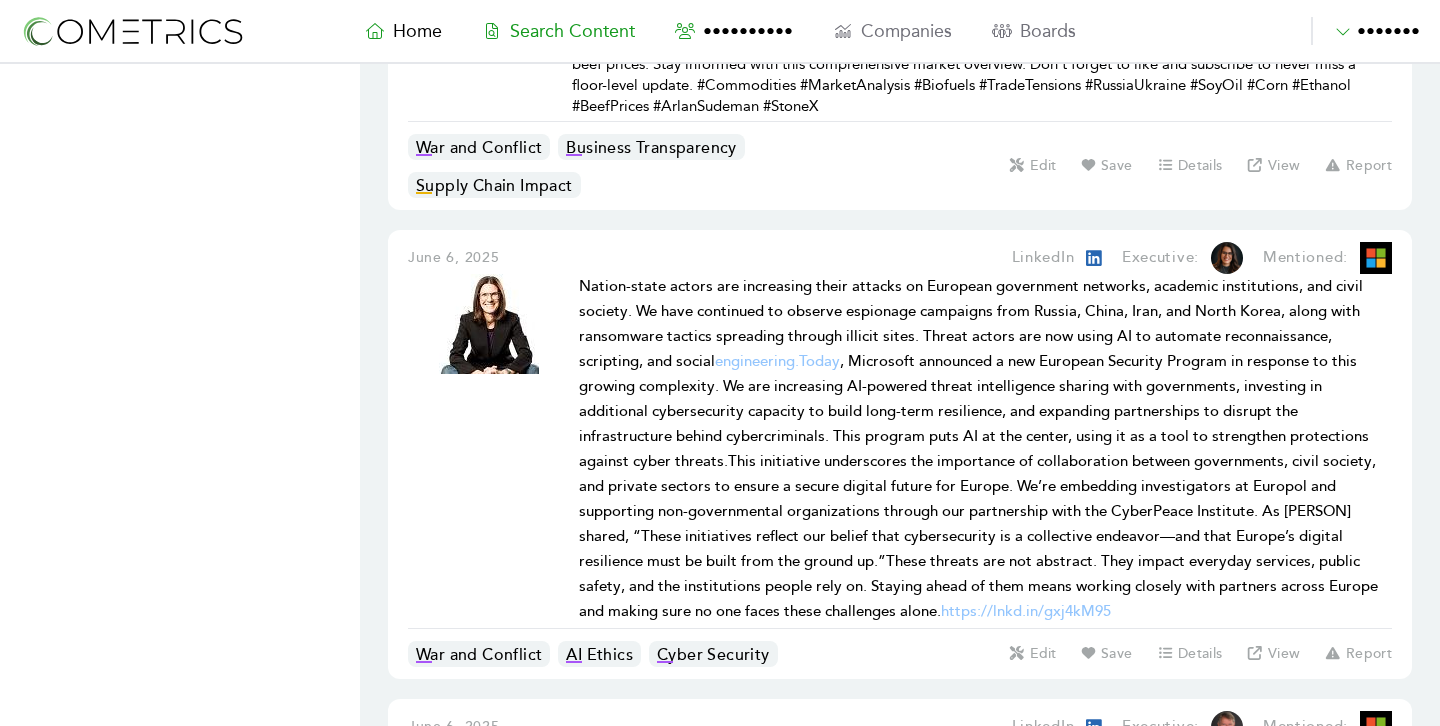 scroll, scrollTop: 3541, scrollLeft: 0, axis: vertical 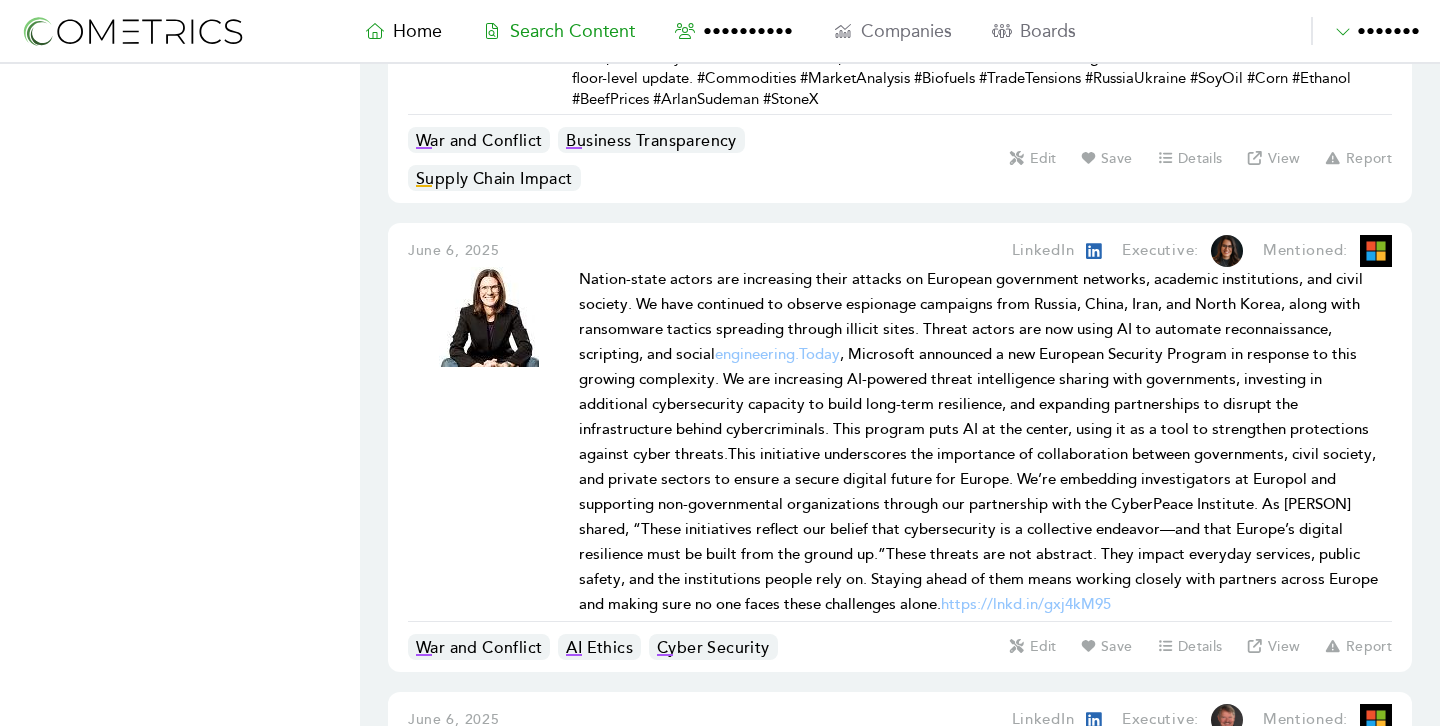 click at bounding box center (489, 317) 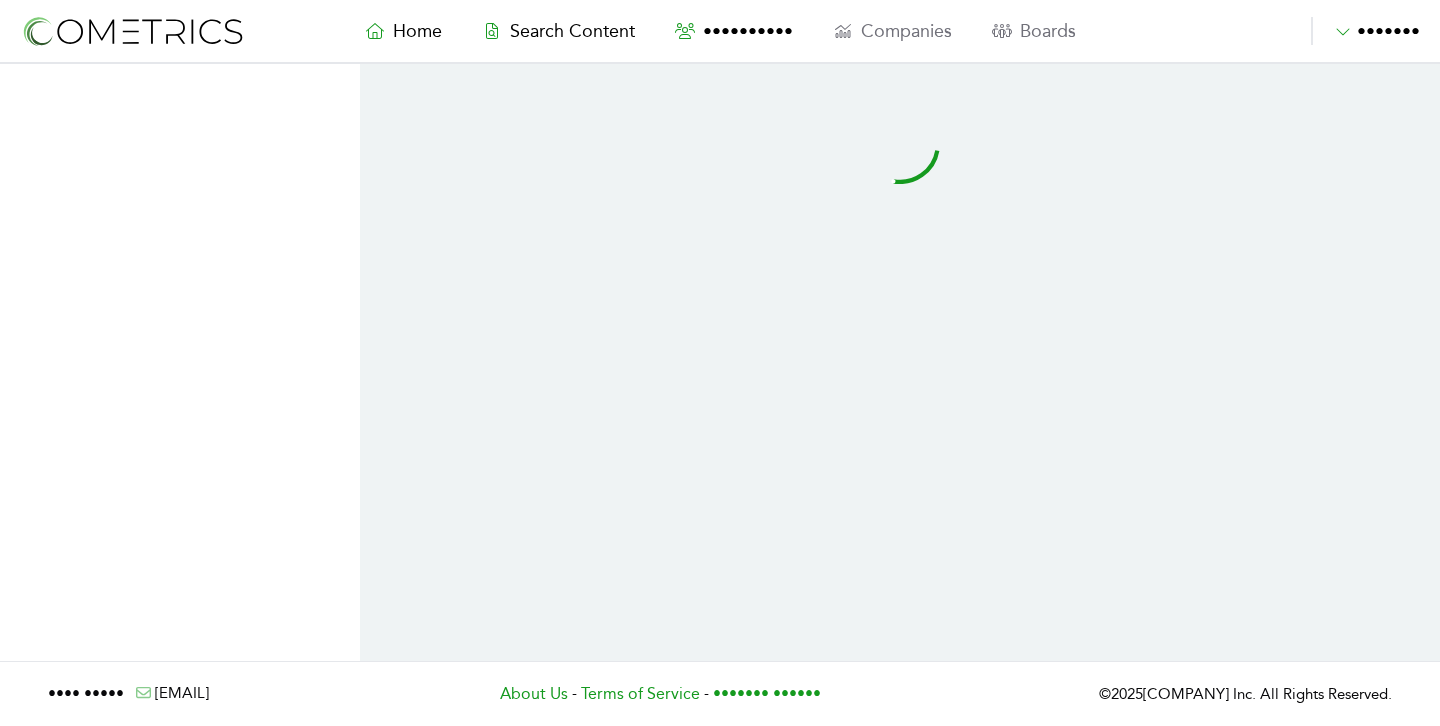 scroll, scrollTop: 0, scrollLeft: 0, axis: both 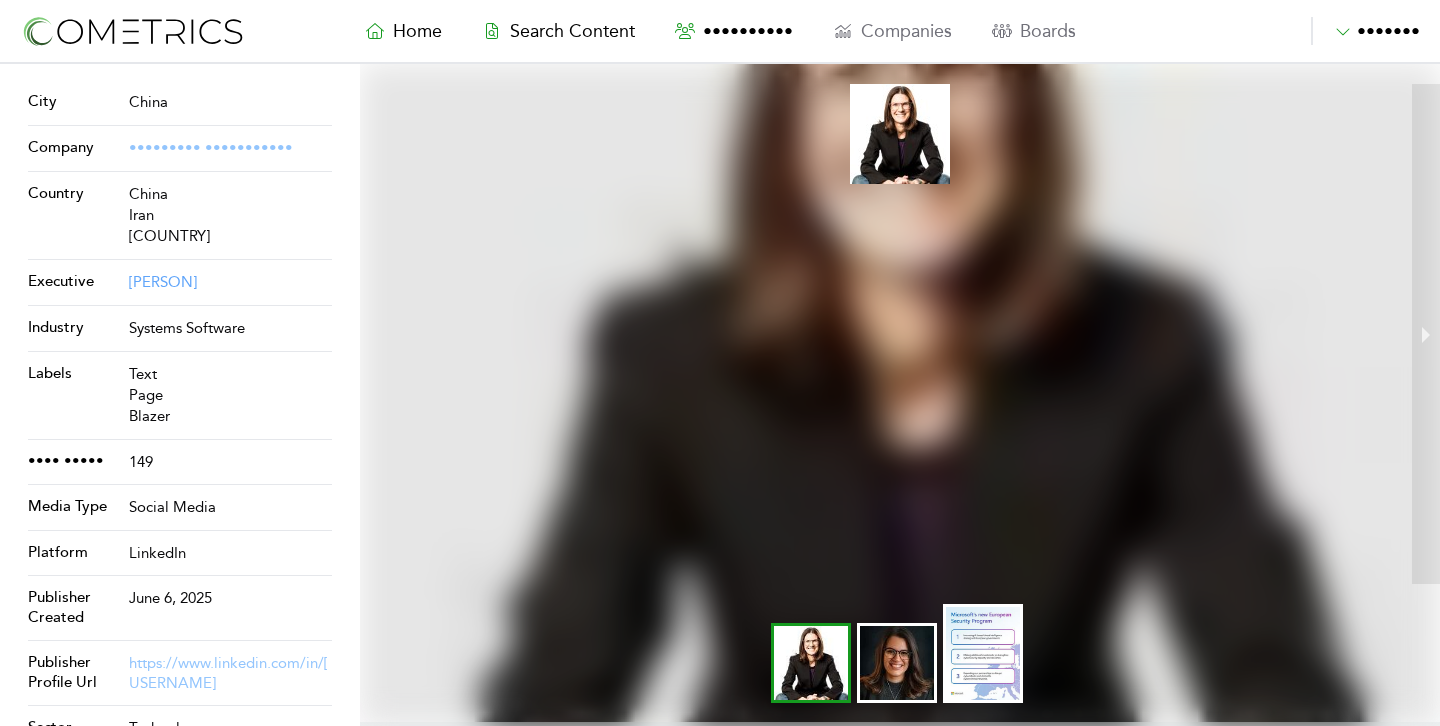 click on "[PERSON]" at bounding box center (163, 282) 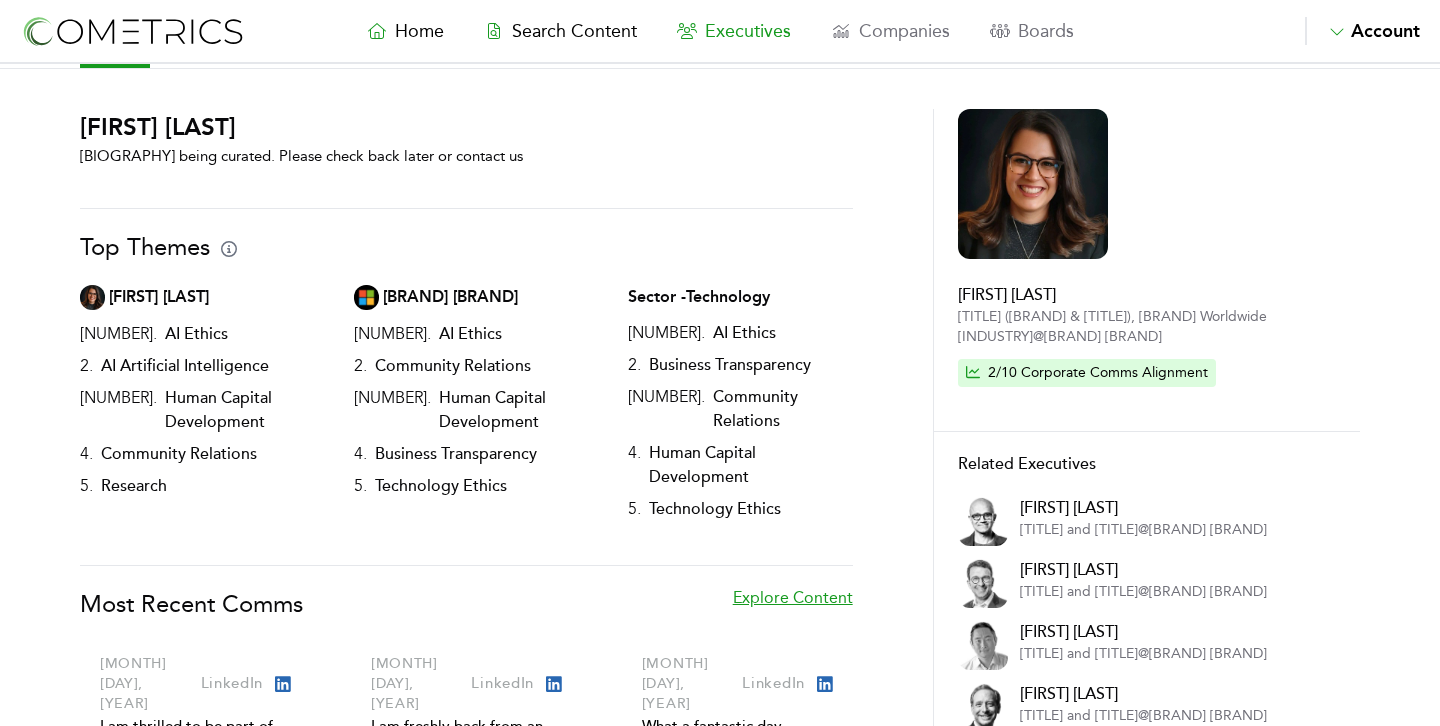 scroll, scrollTop: 0, scrollLeft: 0, axis: both 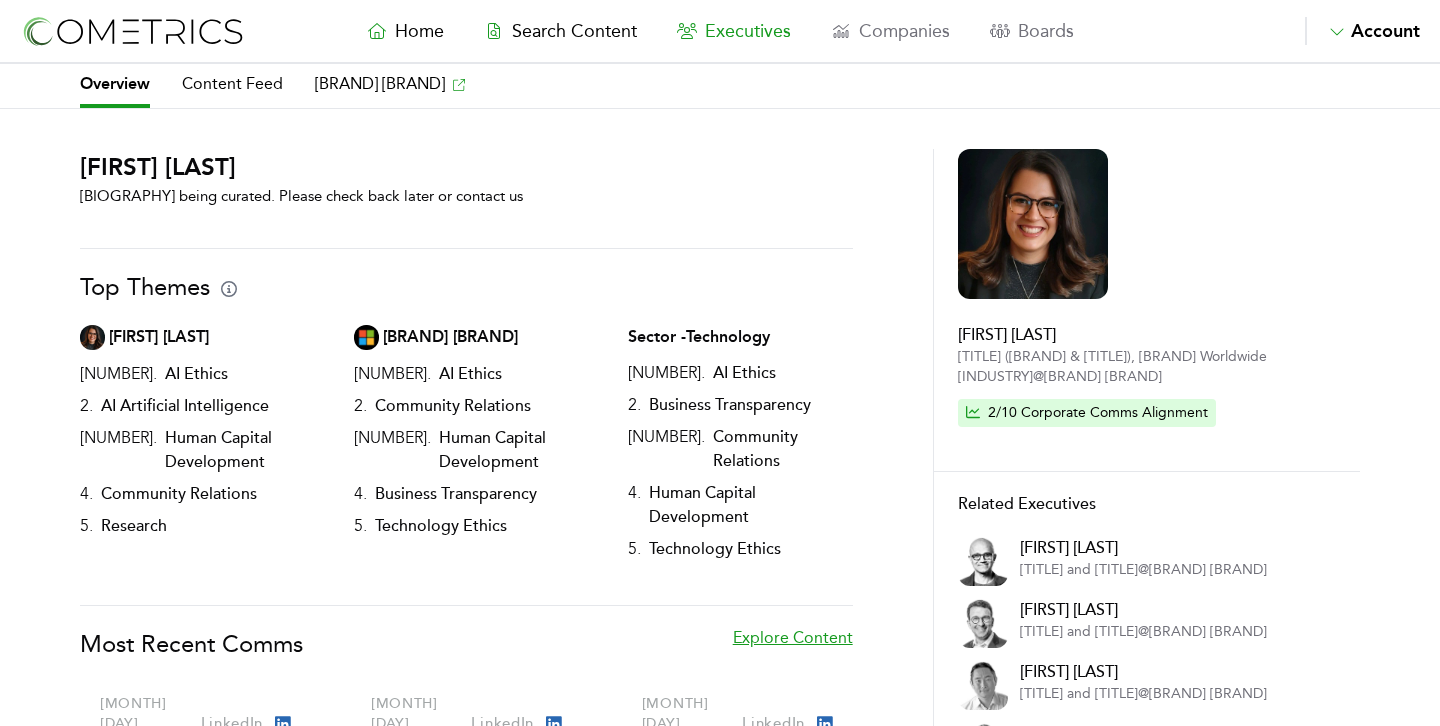 click on "Home Search Content Executives Companies Boards Saved Alerts Nominate Account Admin Panel Log Out Account Home Search Content Executives Companies Boards Saved Alerts Nominate Account Admin Panel Log Out" at bounding box center [720, 32] 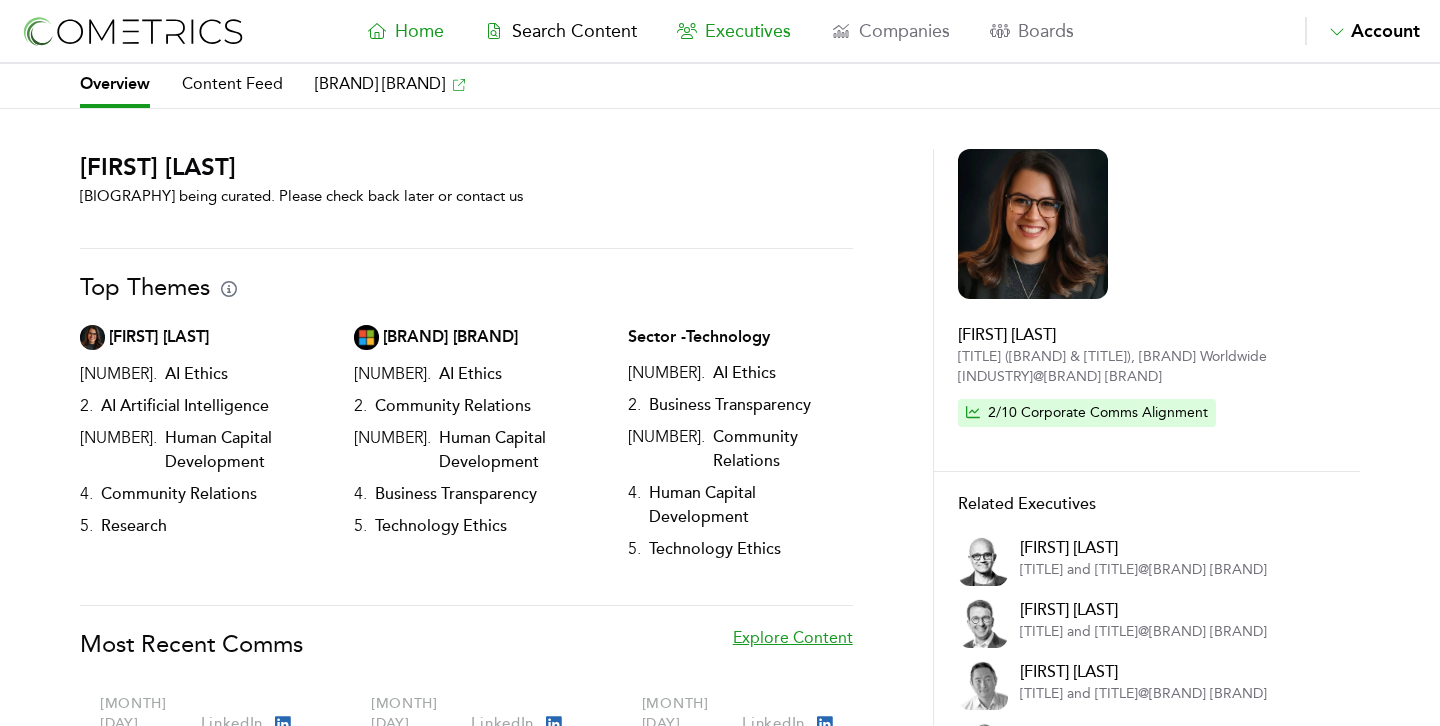 click on "Home" at bounding box center [419, 31] 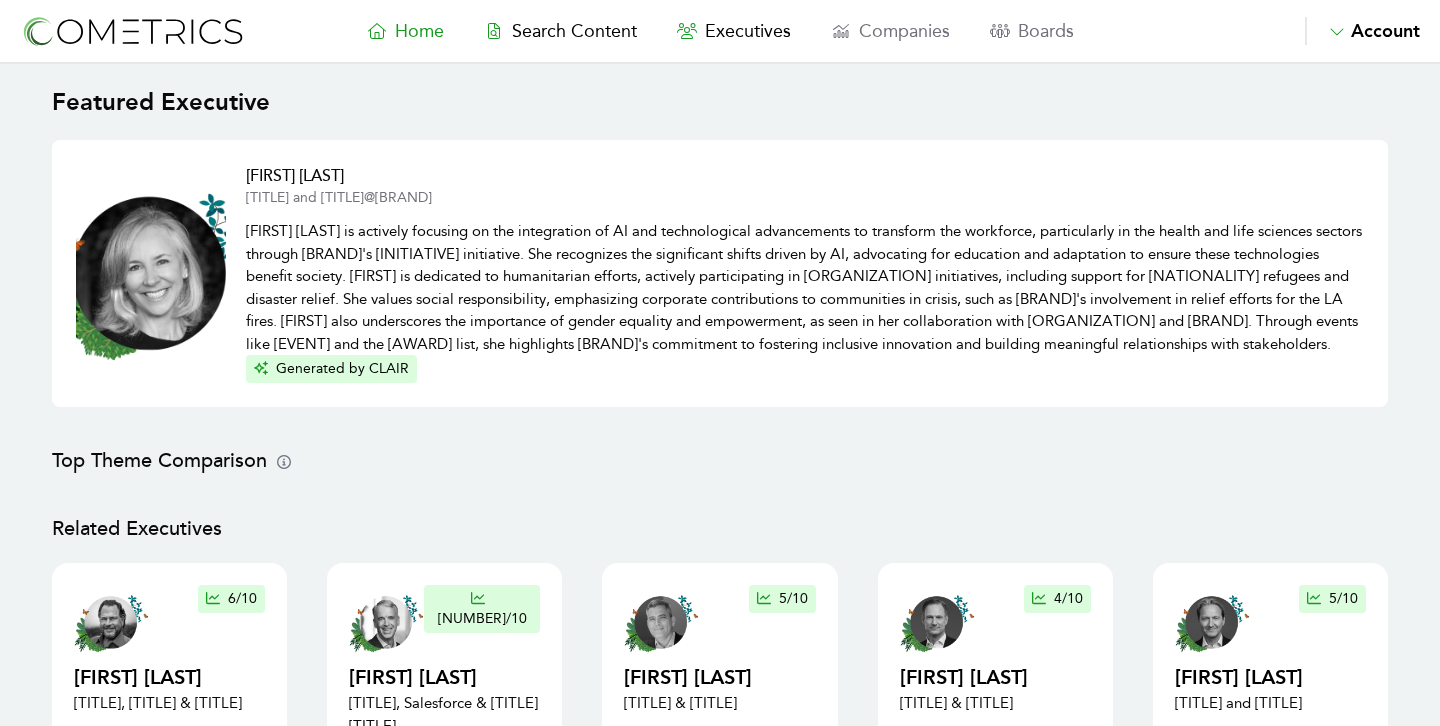 click on "Featured Executive [FIRST] [LAST] [TITLE] and [TITLE] @ Salesforce Generated by CLAIR Top Theme Comparison Related Executives 6 /10 [FIRST] [LAST] [TITLE], [TITLE] and [TITLE] Salesforce 3 /10 [FIRST] [LAST] [TITLE], Salesforce & [TITLE] [TITLE], [TITLE] Salesforce 5 /10 [FIRST] [LAST] [TITLE] and [TITLE] Salesforce 4 /10 [FIRST] [LAST] [TITLE] and [TITLE] Salesforce 5 /10 [FIRST] [LAST] [TITLE] and [TITLE] Salesforce Featured Theme - AI Artificial Intelligence" at bounding box center (720, 766) 